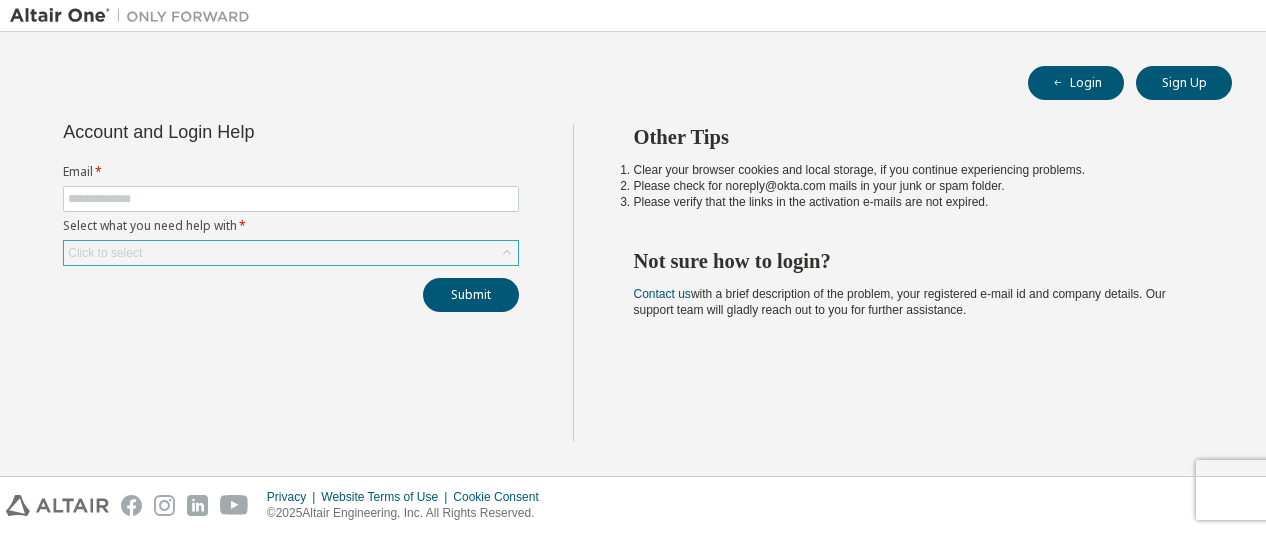 scroll, scrollTop: 0, scrollLeft: 0, axis: both 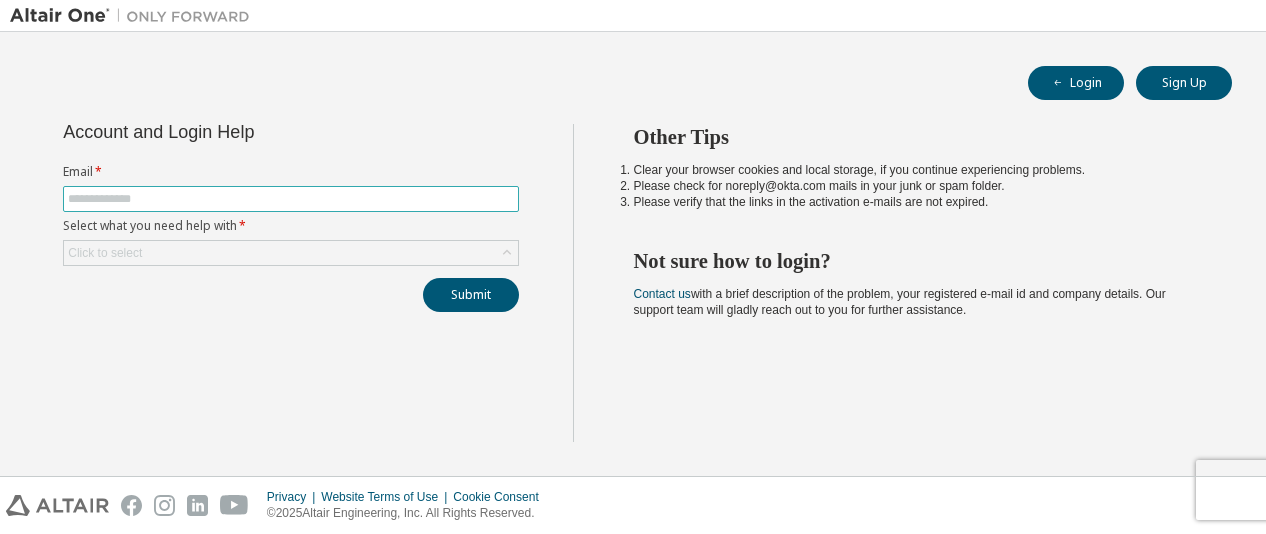 click at bounding box center (291, 199) 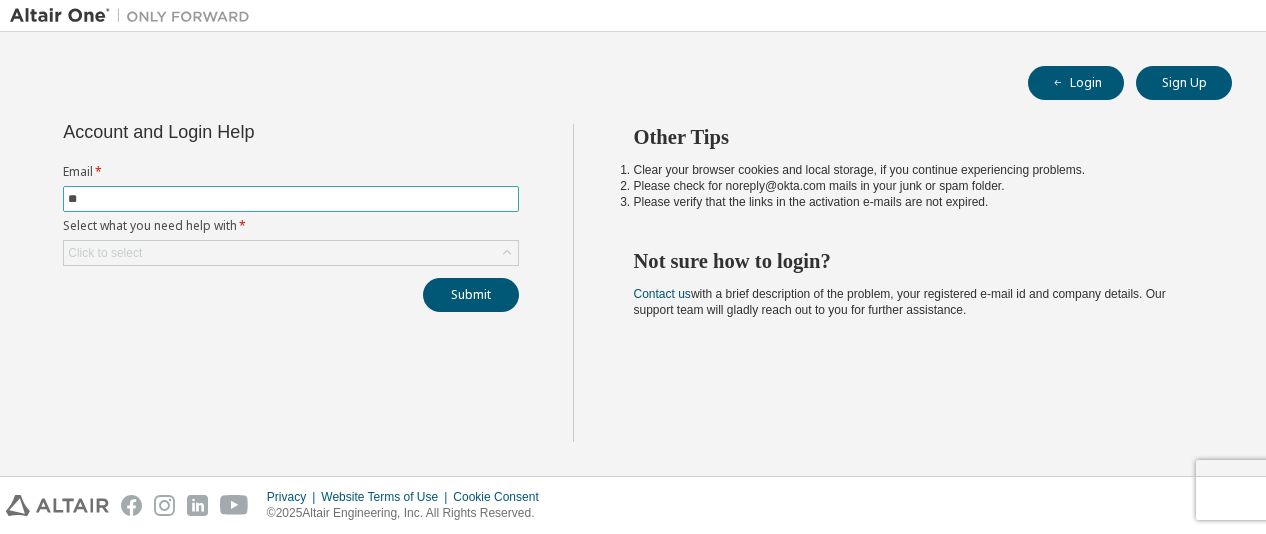type on "**********" 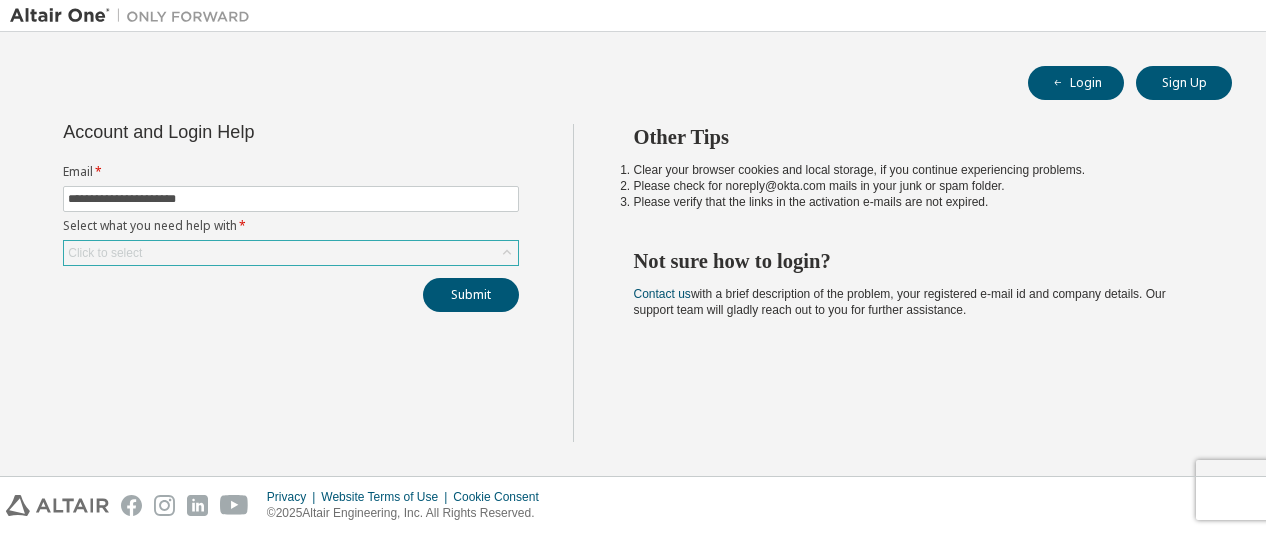 click on "Click to select" at bounding box center [291, 253] 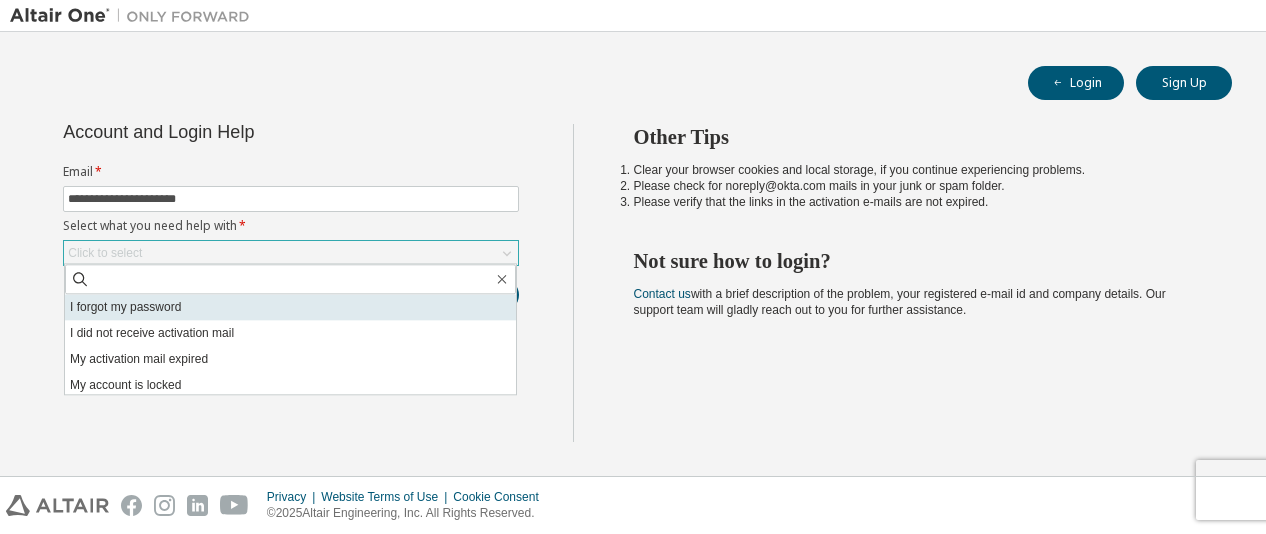 click on "I forgot my password" at bounding box center [290, 307] 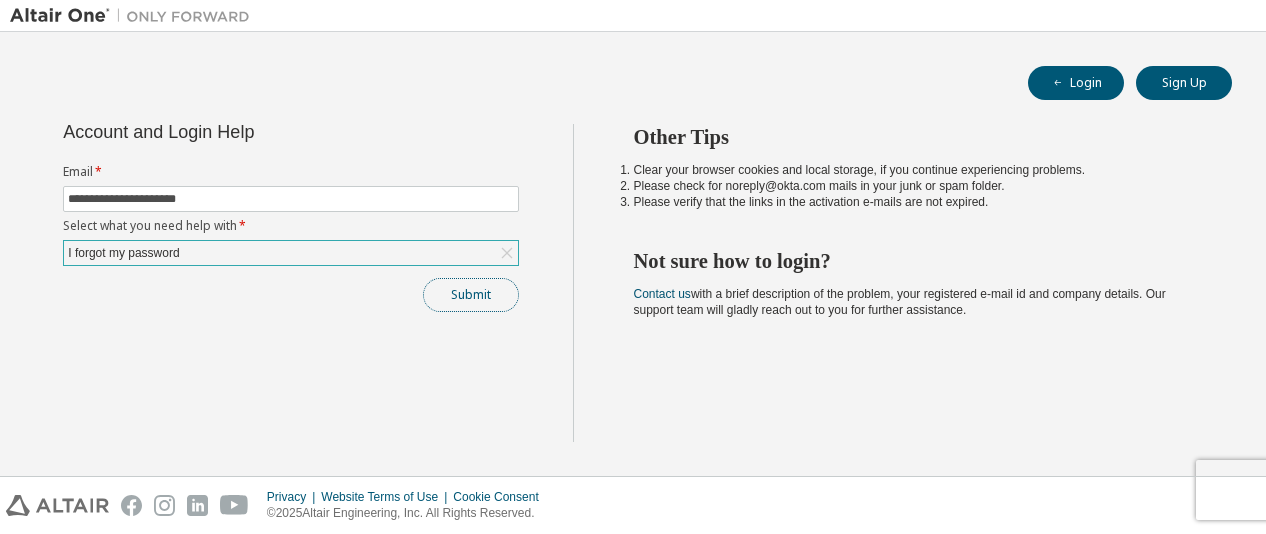 click on "Submit" at bounding box center (471, 295) 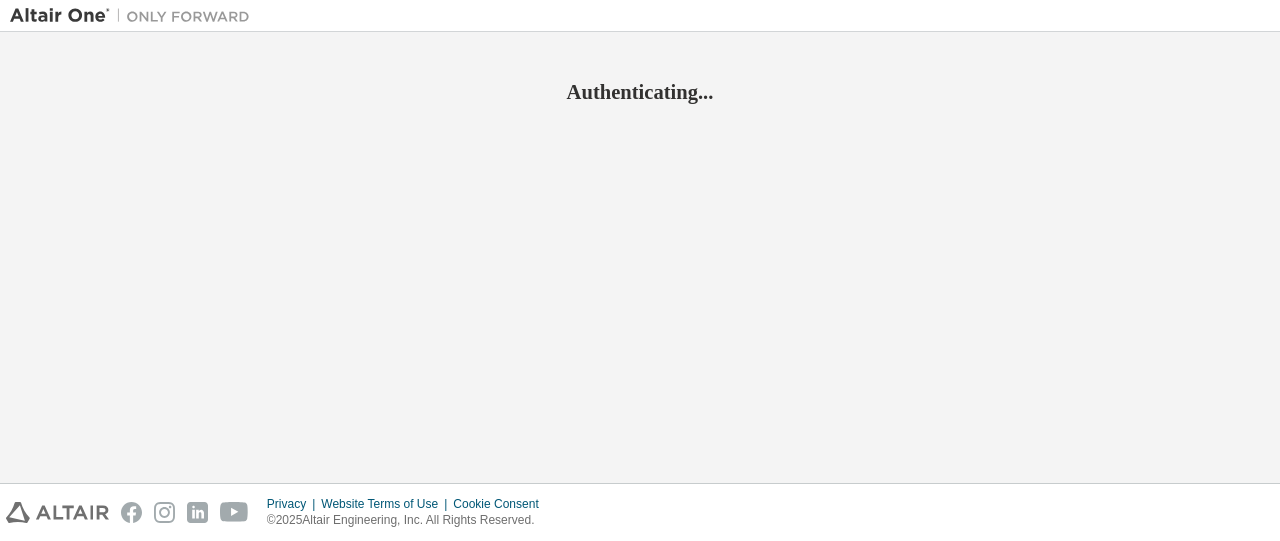 scroll, scrollTop: 0, scrollLeft: 0, axis: both 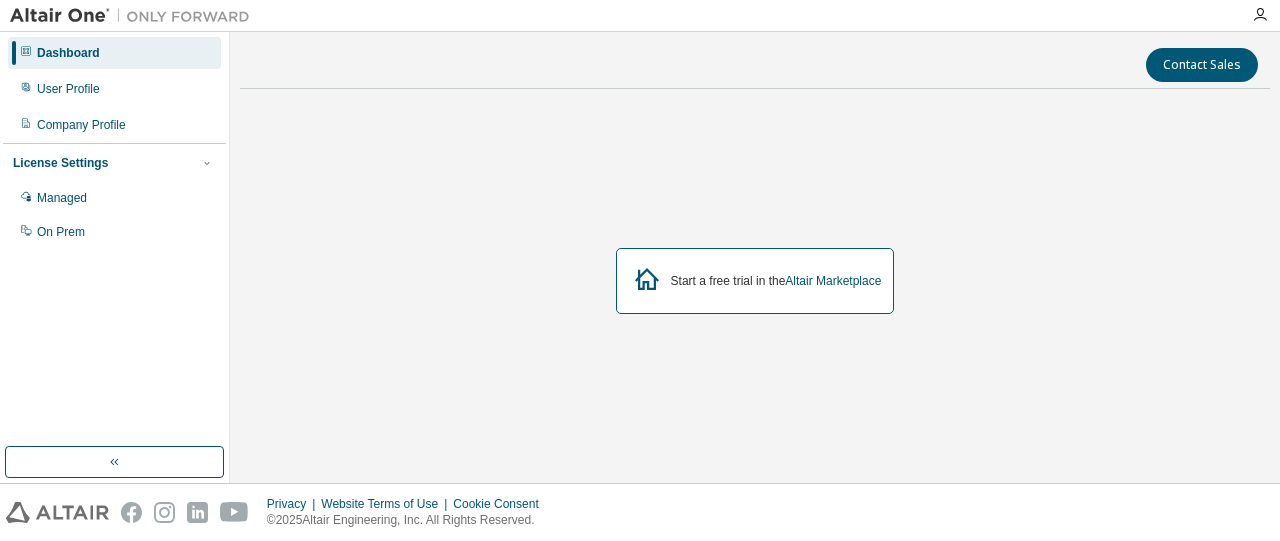 click on "Dashboard User Profile Company Profile License Settings Managed On Prem" at bounding box center [114, 239] 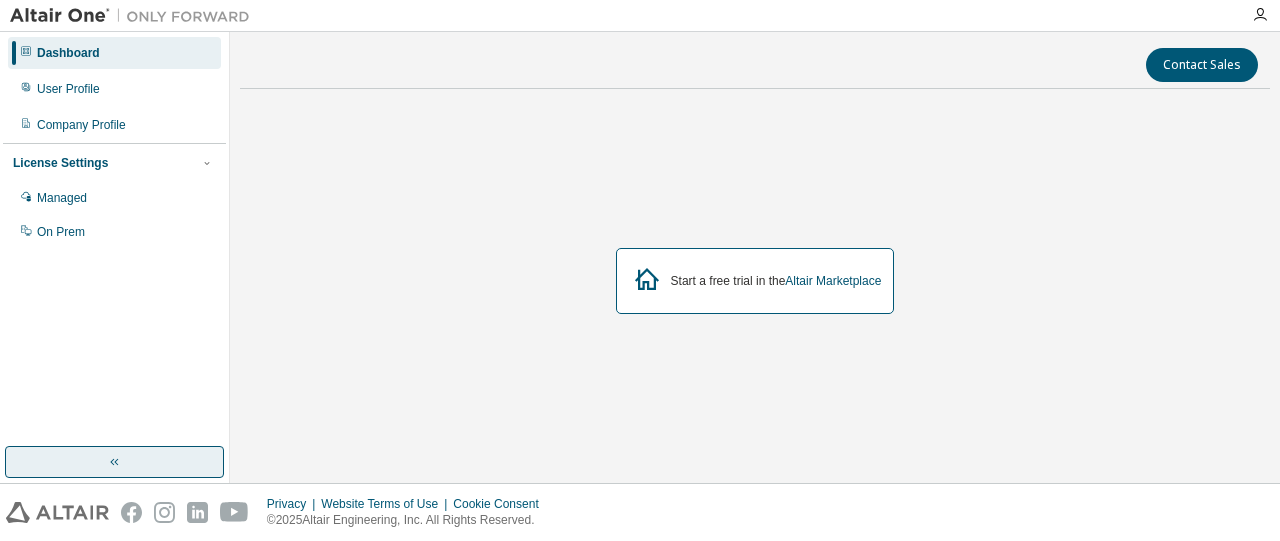 click at bounding box center (114, 462) 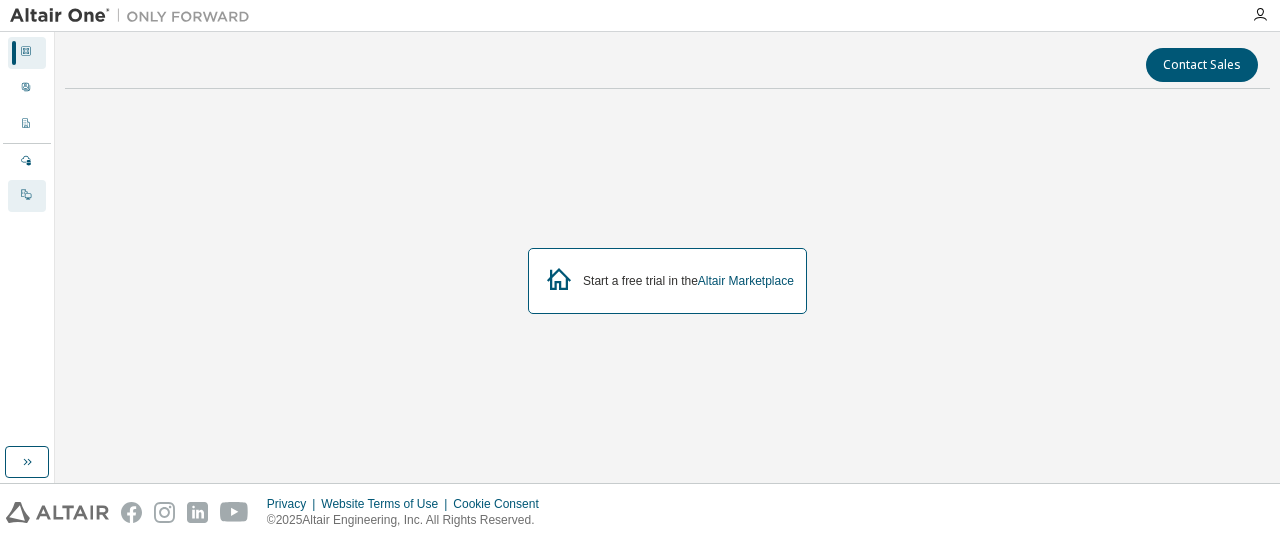 click 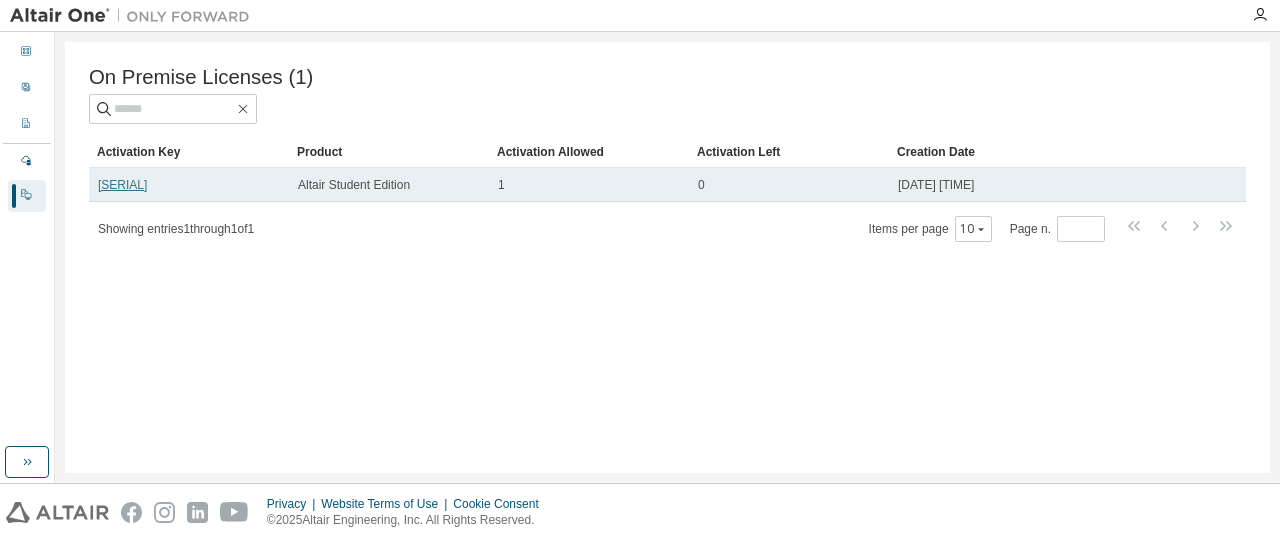 click on "[SERIAL]" at bounding box center (122, 185) 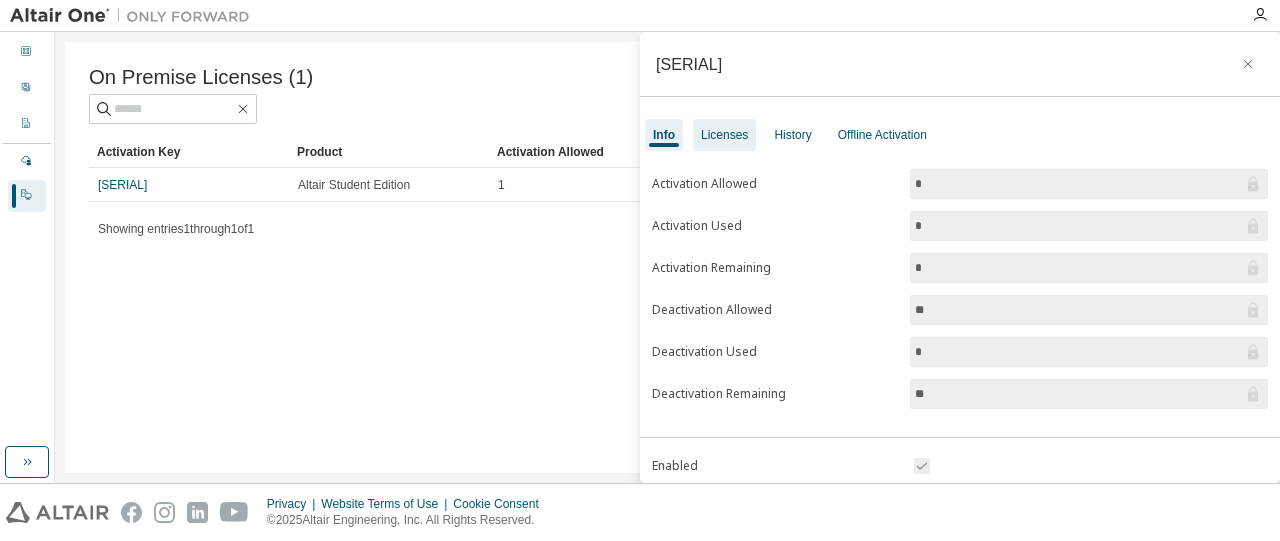 click on "Licenses" at bounding box center (724, 135) 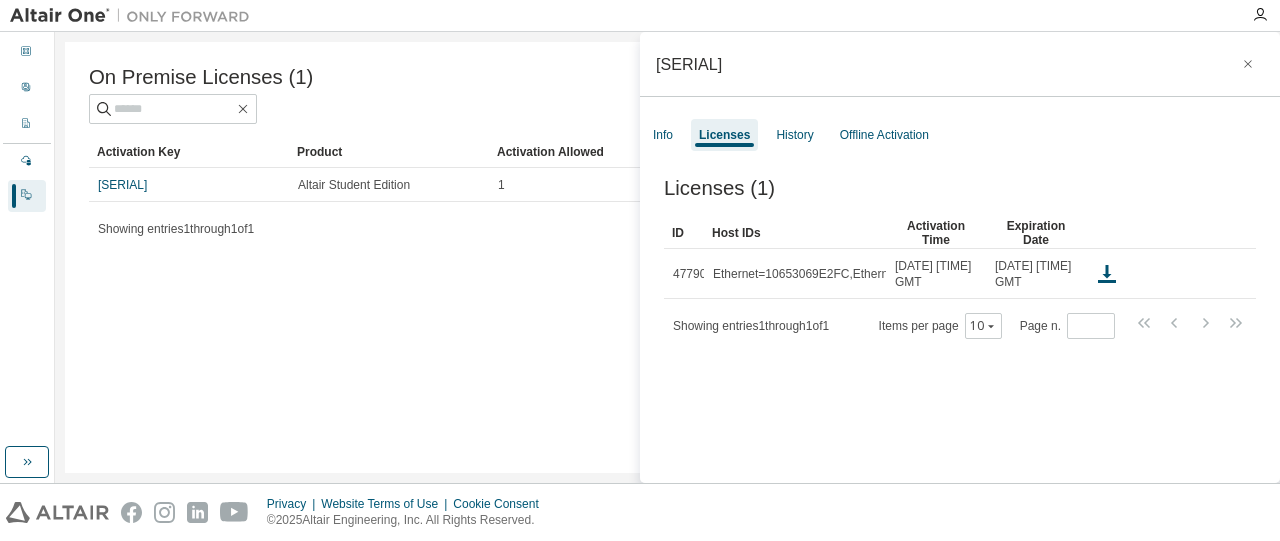 drag, startPoint x: 198, startPoint y: 189, endPoint x: 142, endPoint y: 221, distance: 64.49806 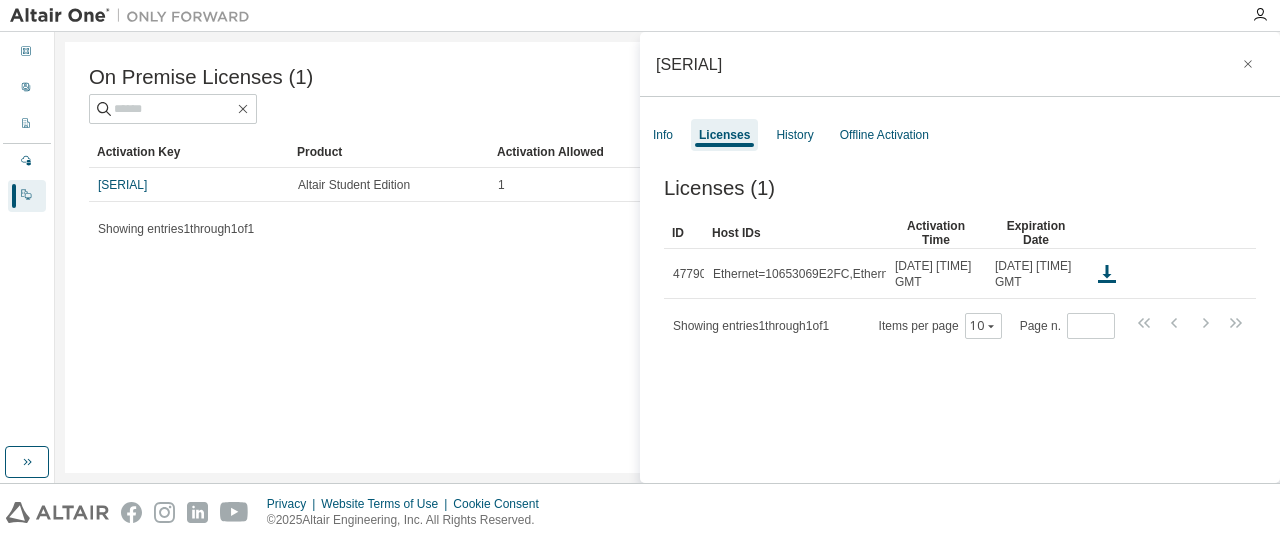 click on "Showing entries  1  through  1  of  1 Items per page 10 Page n. *" at bounding box center [667, 228] 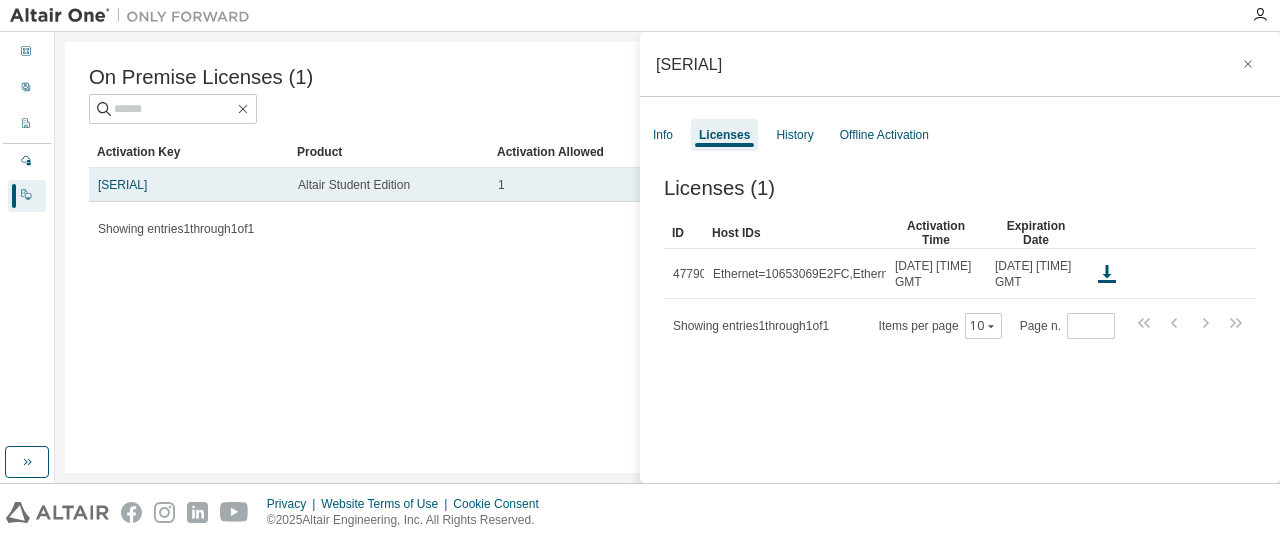 drag, startPoint x: 114, startPoint y: 187, endPoint x: 99, endPoint y: 201, distance: 20.518284 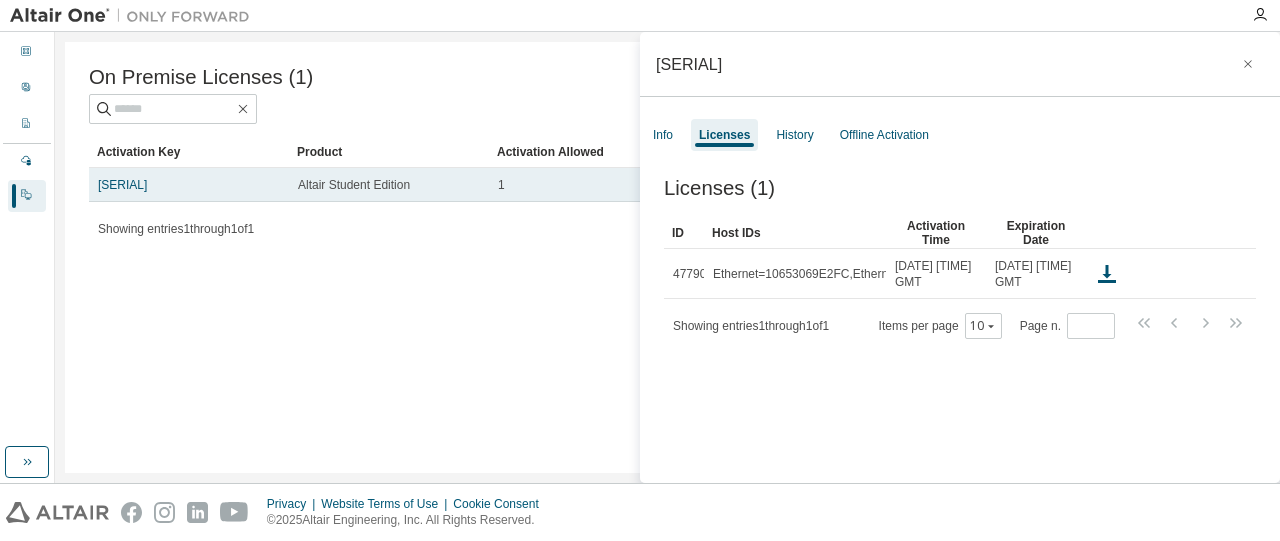 click on "[SERIAL]" at bounding box center (189, 185) 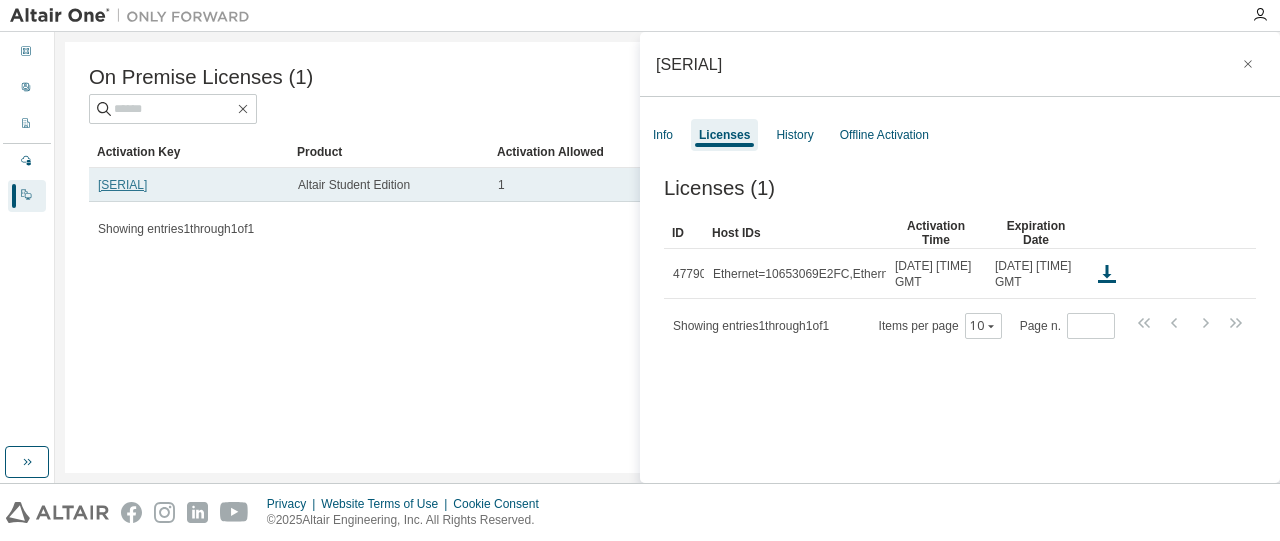 click on "[SERIAL]" at bounding box center [122, 185] 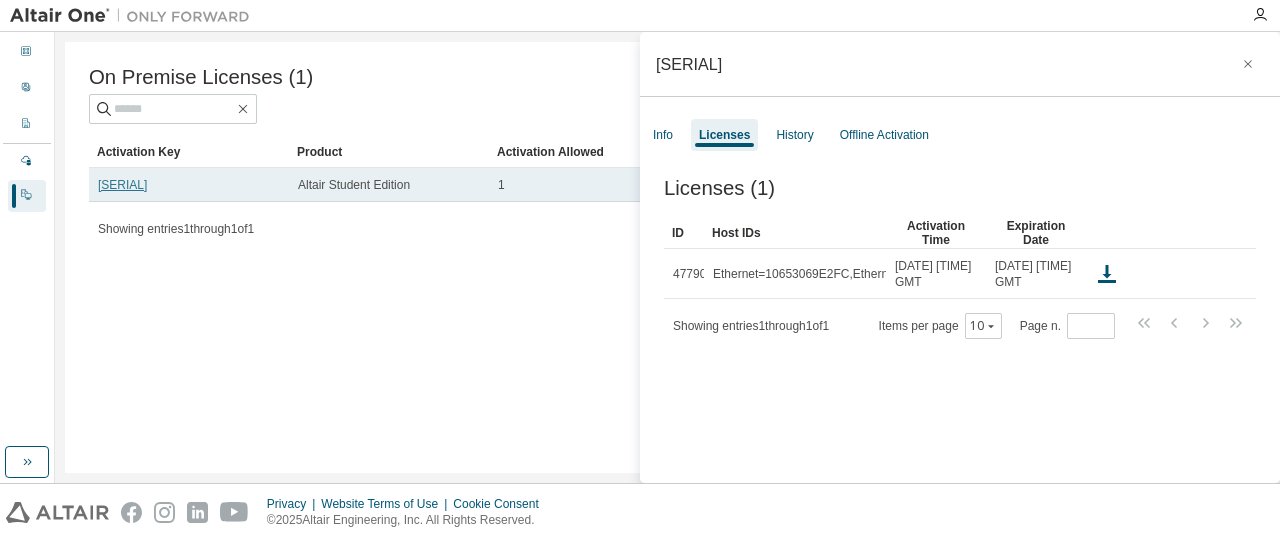 click on "[SERIAL]" at bounding box center [122, 185] 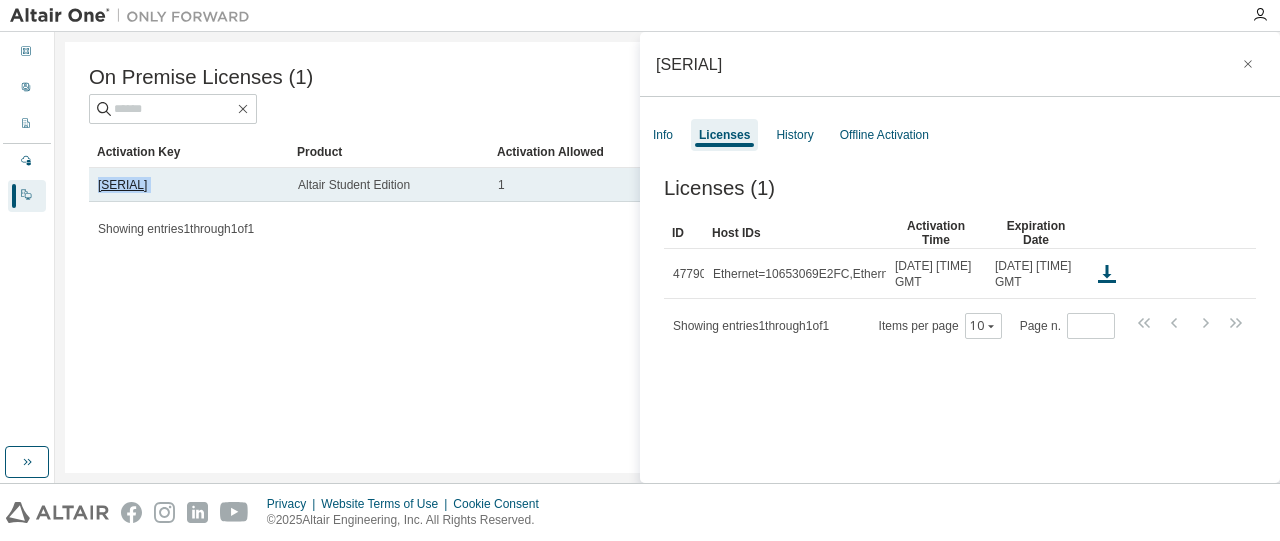 click on "[SERIAL]" at bounding box center (122, 185) 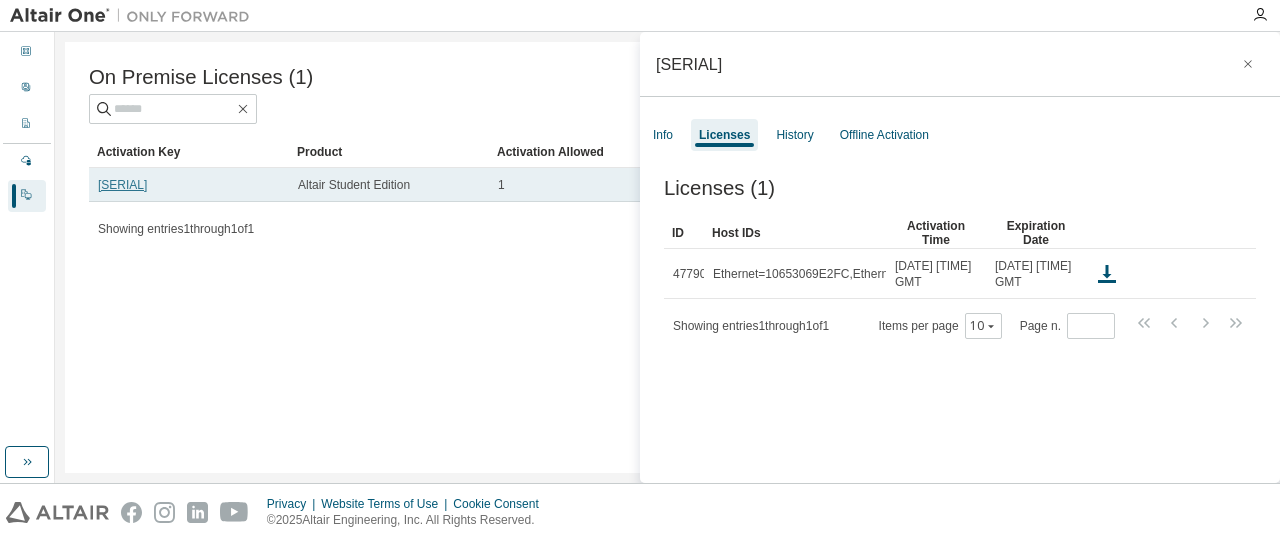 click on "[SERIAL]" at bounding box center (122, 185) 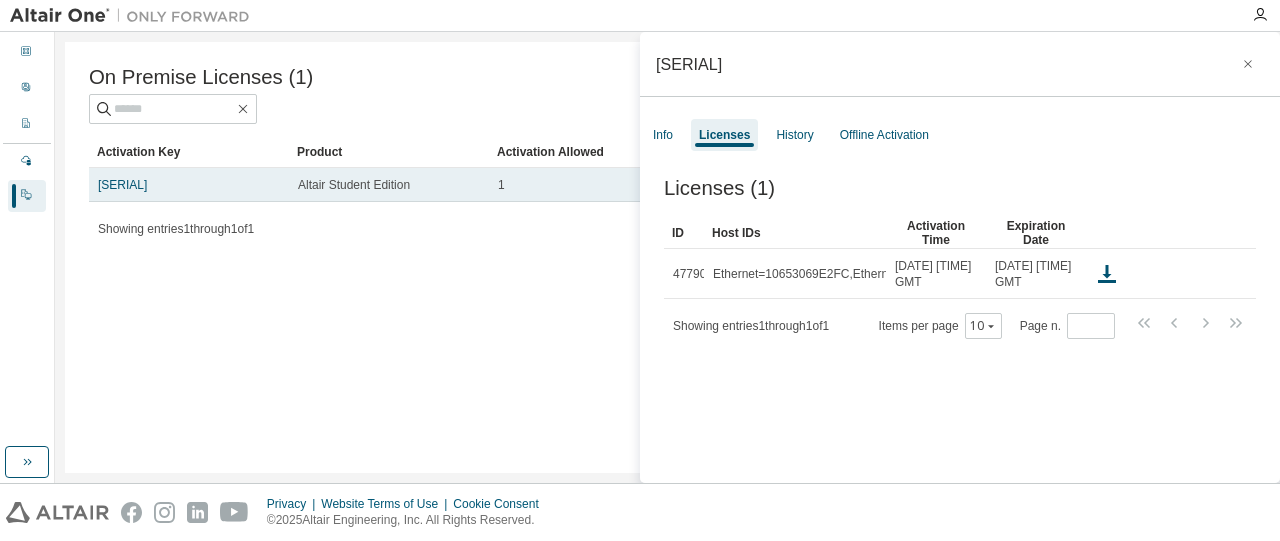 click on "Altair Student Edition" at bounding box center (354, 185) 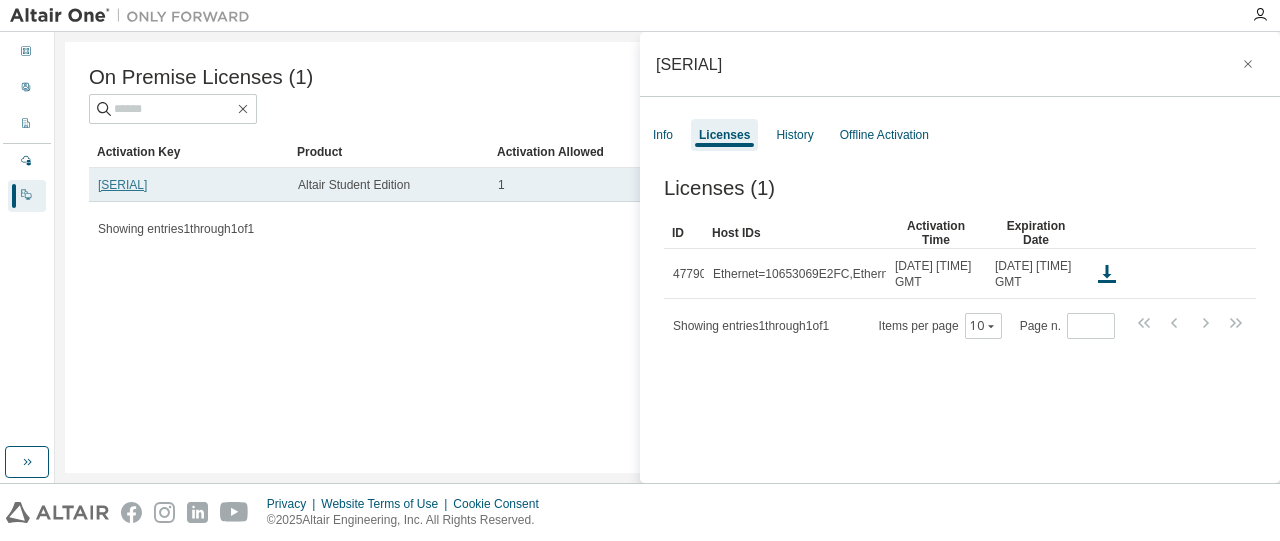 click on "[SERIAL]" at bounding box center (122, 185) 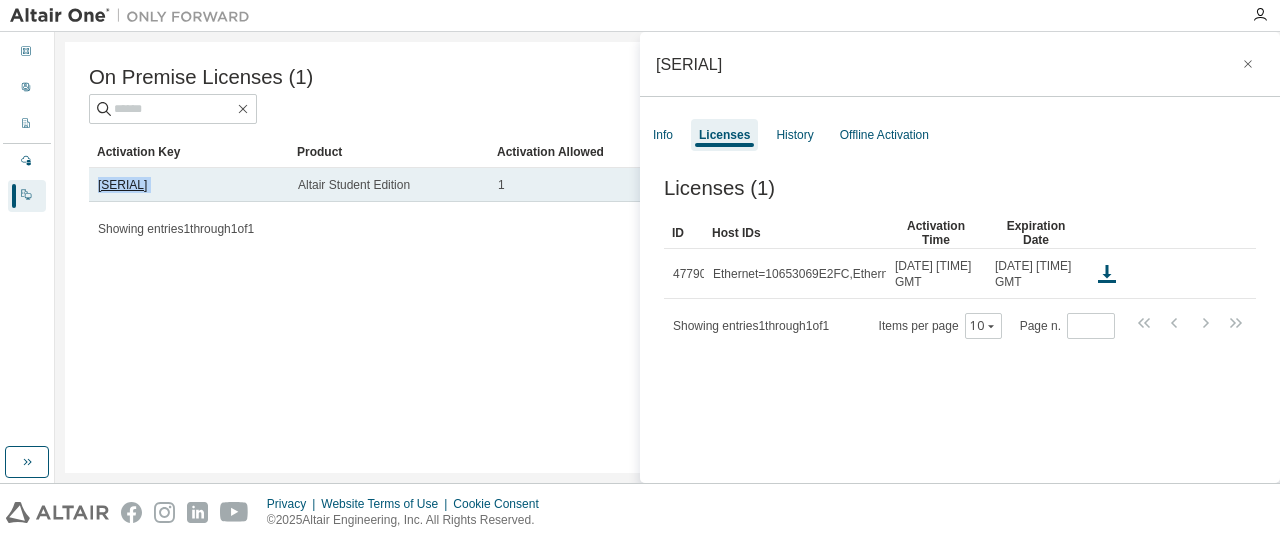 click on "[SERIAL]" at bounding box center (122, 185) 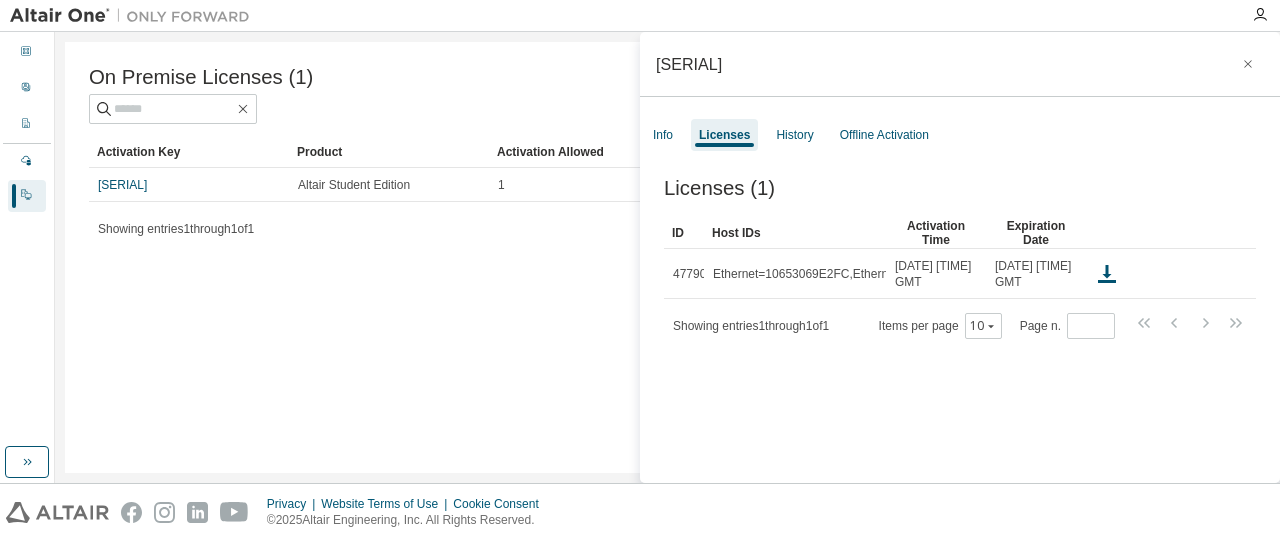 click on "Licenses (1) Clear Load Save Save As Field Operator Value Select filter Select operand Add criteria Search ID Host IDs Activation Time Expiration Date [NUMBER] Ethernet=[MAC],[MAC],[MAC] [DATE] [TIME] GMT [DATE] [TIME] GMT Showing entries  1  through  1  of  1 Items per page 10 Page n. *" at bounding box center (960, 333) 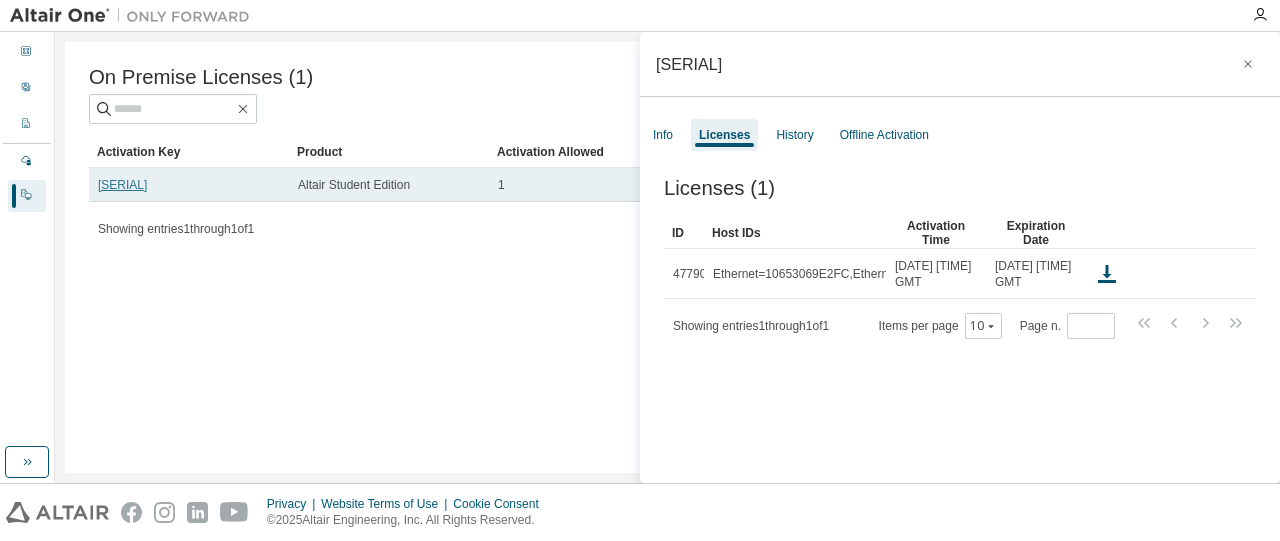 click on "[SERIAL]" at bounding box center (122, 185) 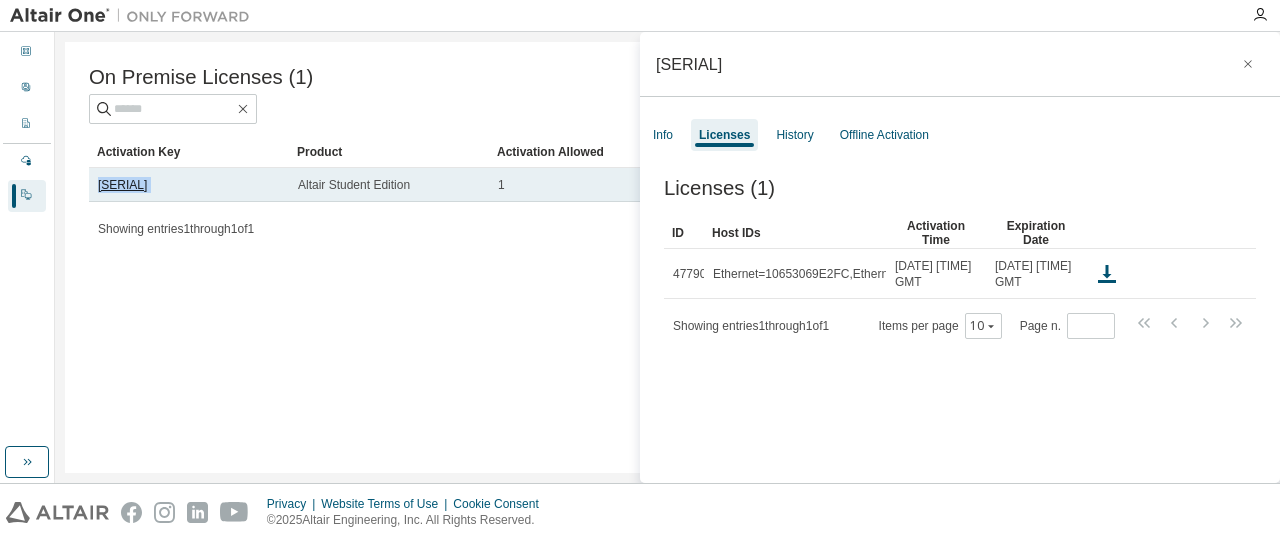 click on "[SERIAL]" at bounding box center (122, 185) 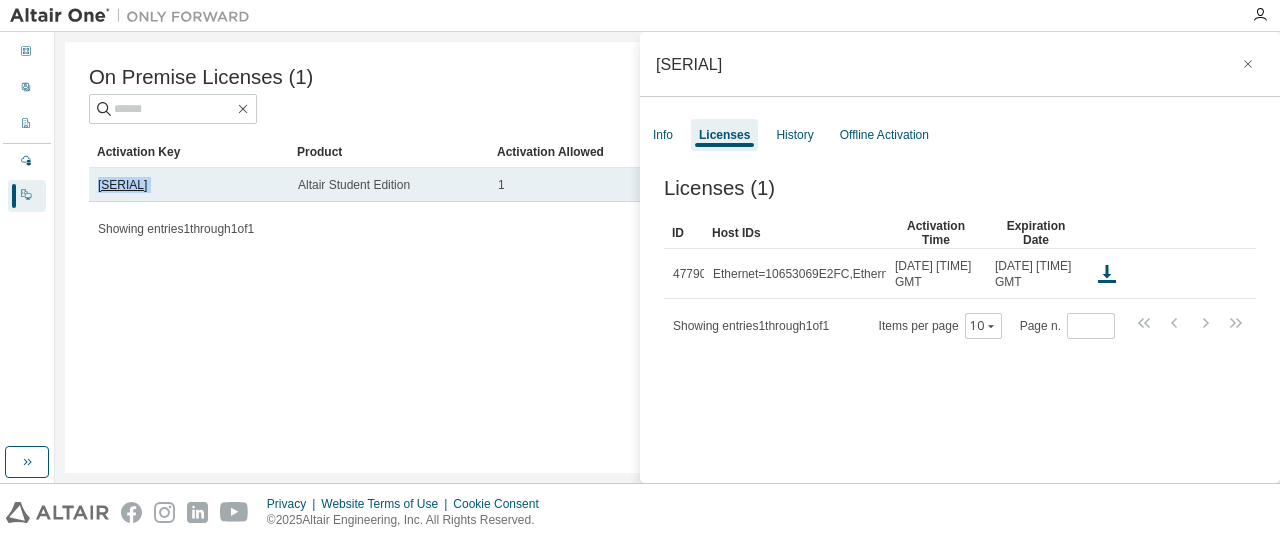click on "[SERIAL]" at bounding box center (122, 185) 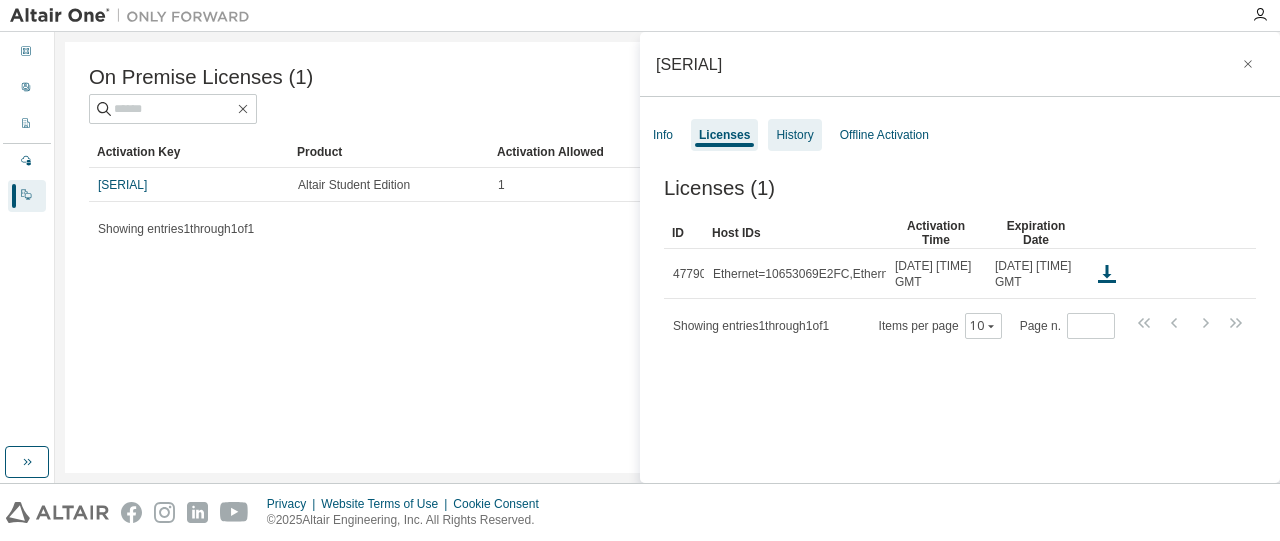 click on "History" at bounding box center (794, 135) 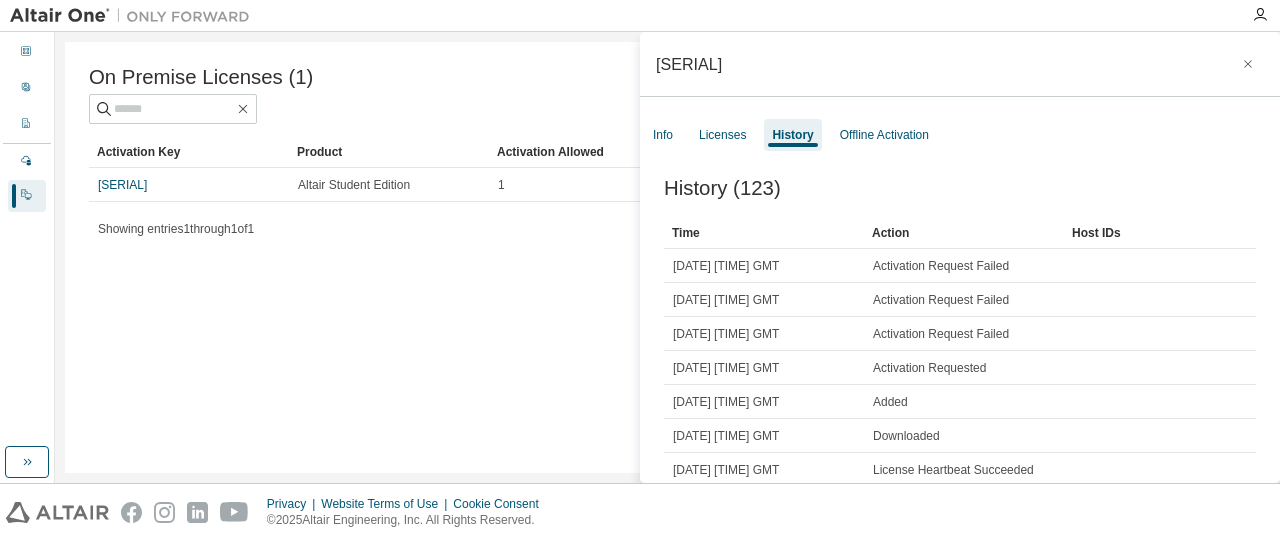 scroll, scrollTop: 30, scrollLeft: 0, axis: vertical 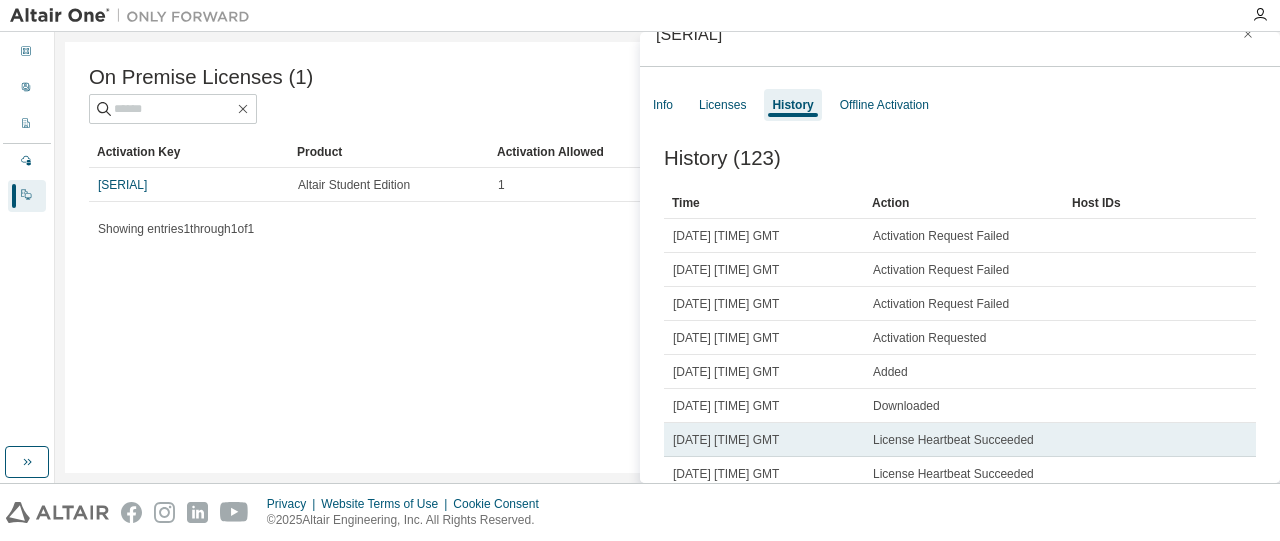 click at bounding box center (1126, 440) 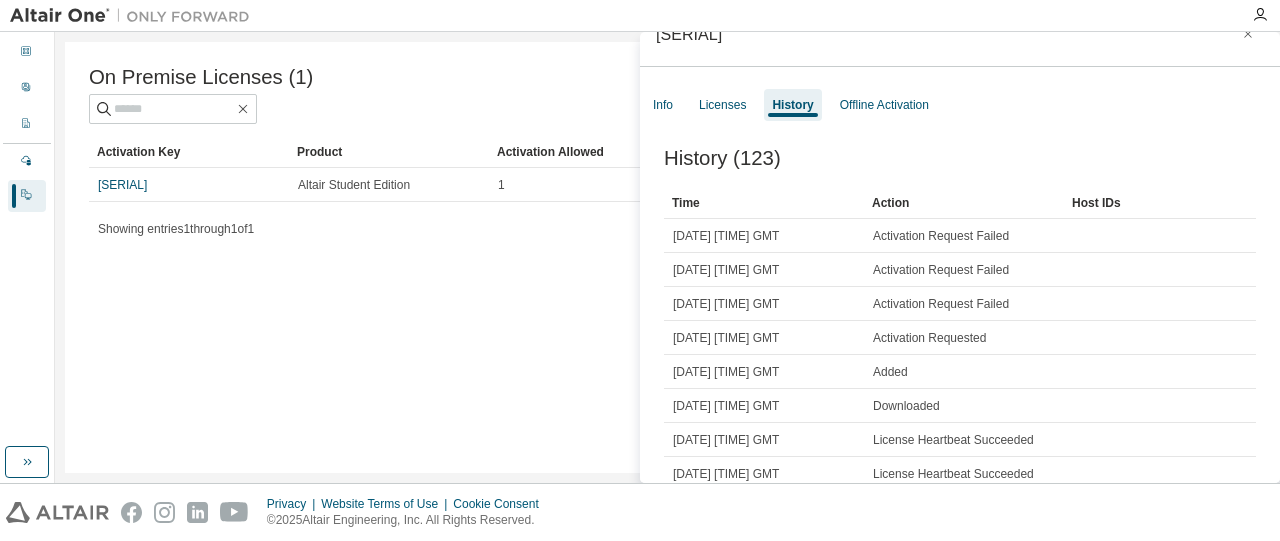 click on "Action" at bounding box center [964, 203] 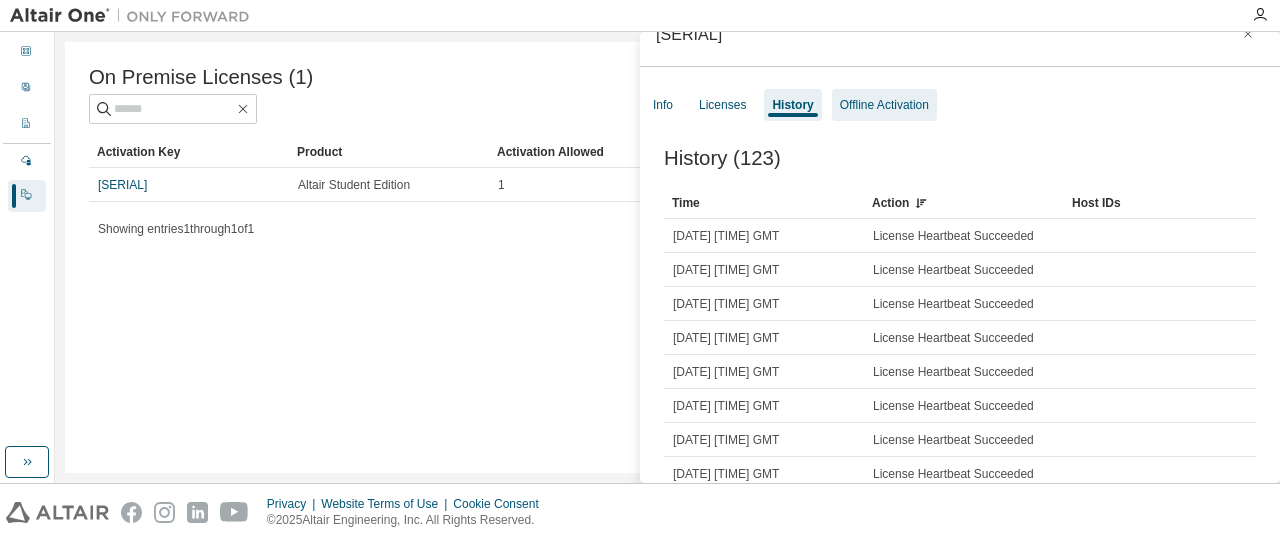 click on "Offline Activation" at bounding box center [884, 105] 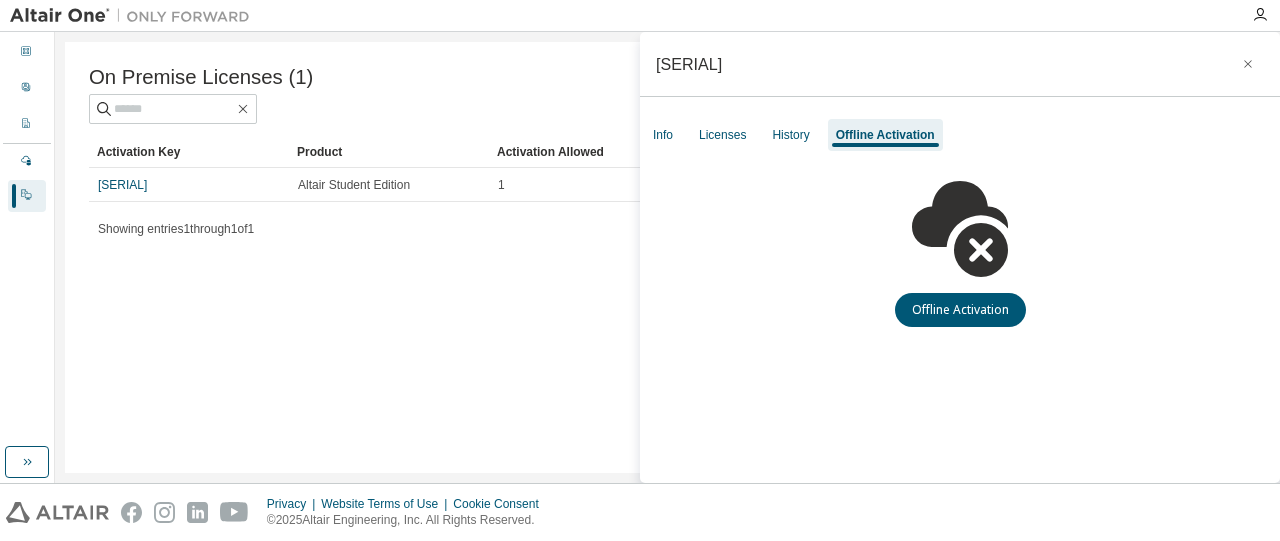 scroll, scrollTop: 0, scrollLeft: 0, axis: both 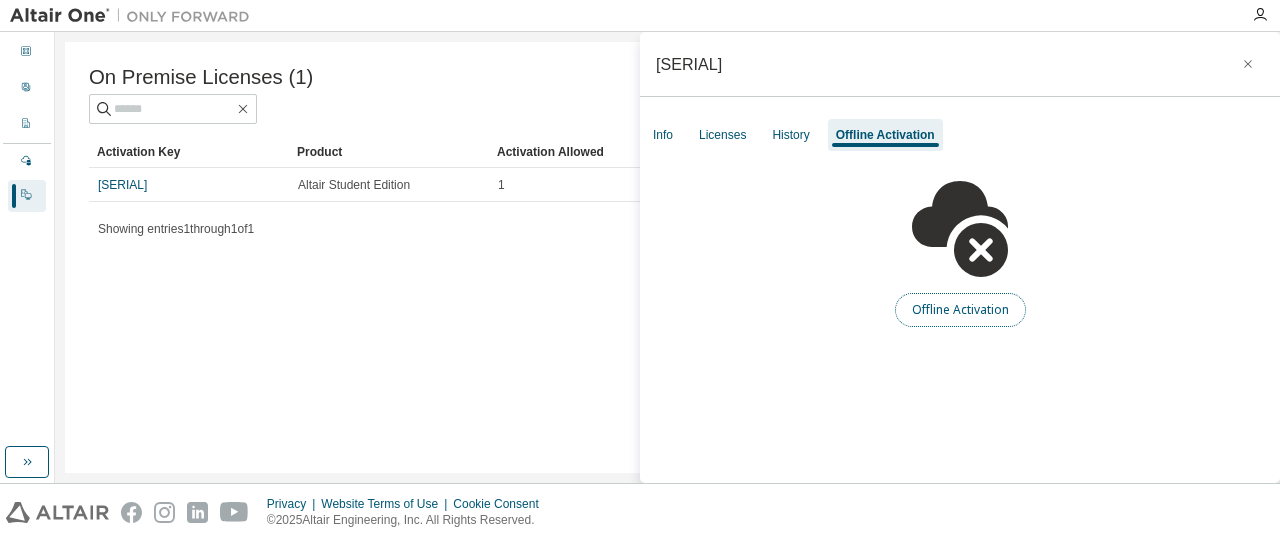 click on "Offline Activation" at bounding box center [960, 310] 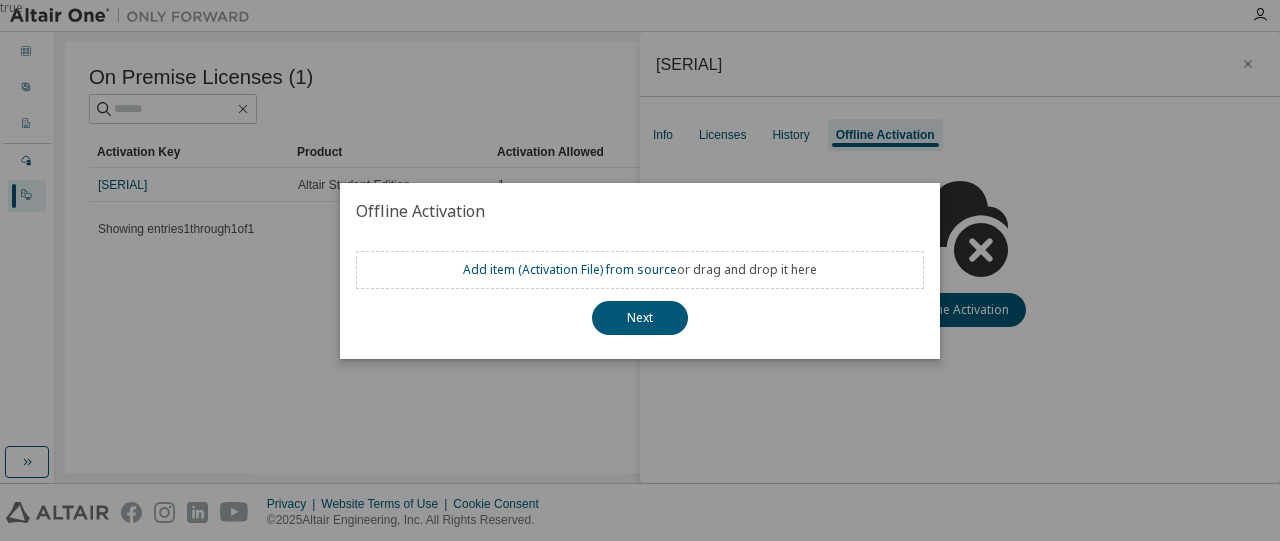 click on "true" at bounding box center [640, 270] 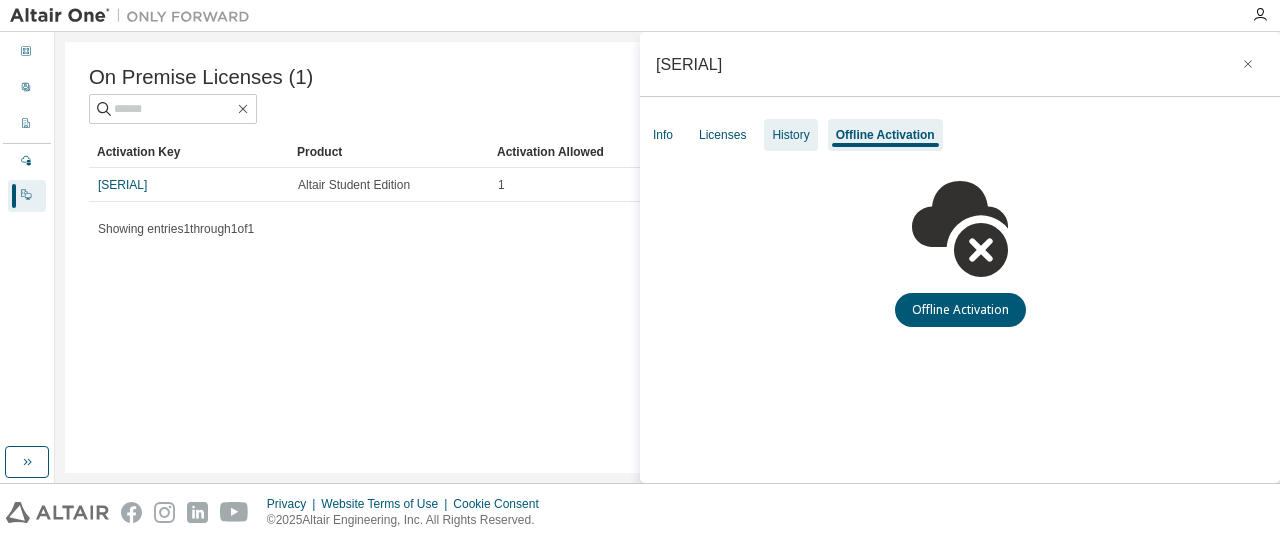 click on "History" at bounding box center [790, 135] 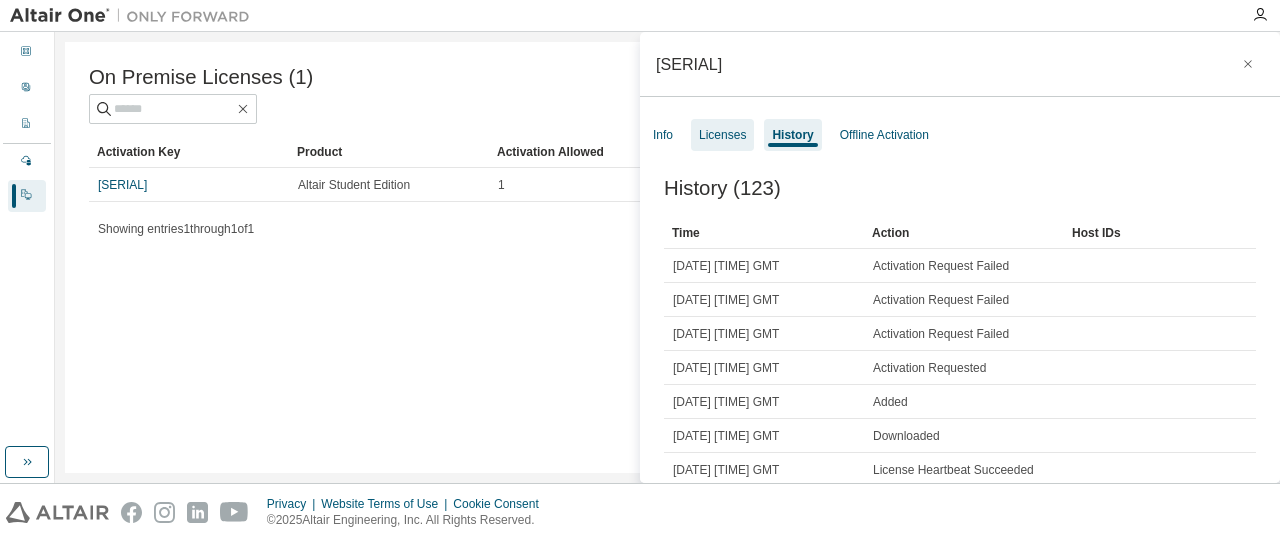click on "Licenses" at bounding box center [722, 135] 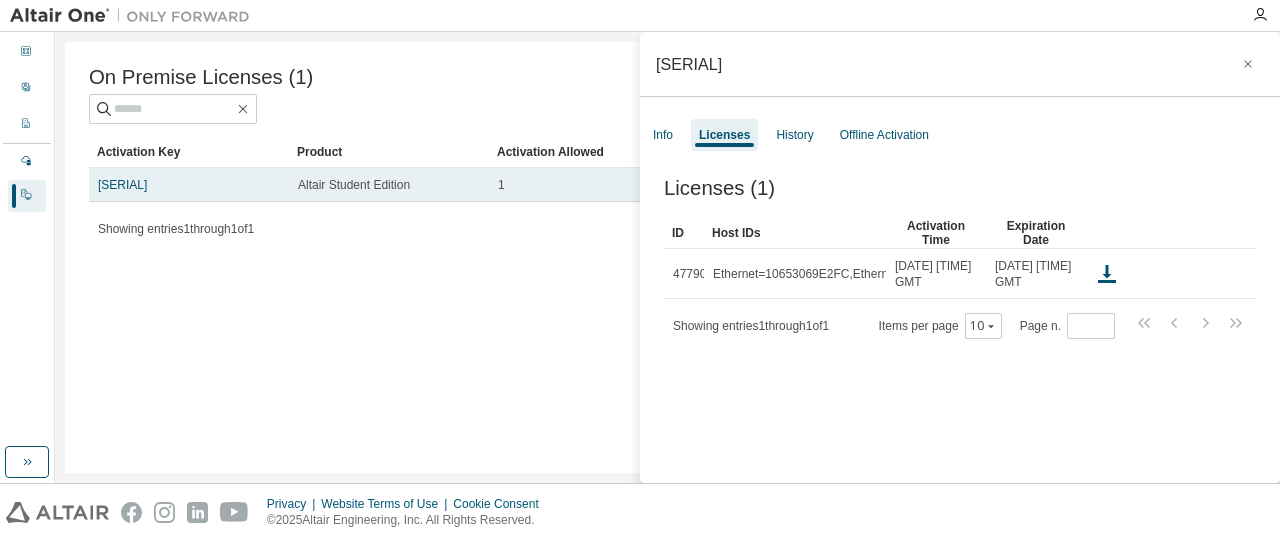 click on "1" at bounding box center (589, 185) 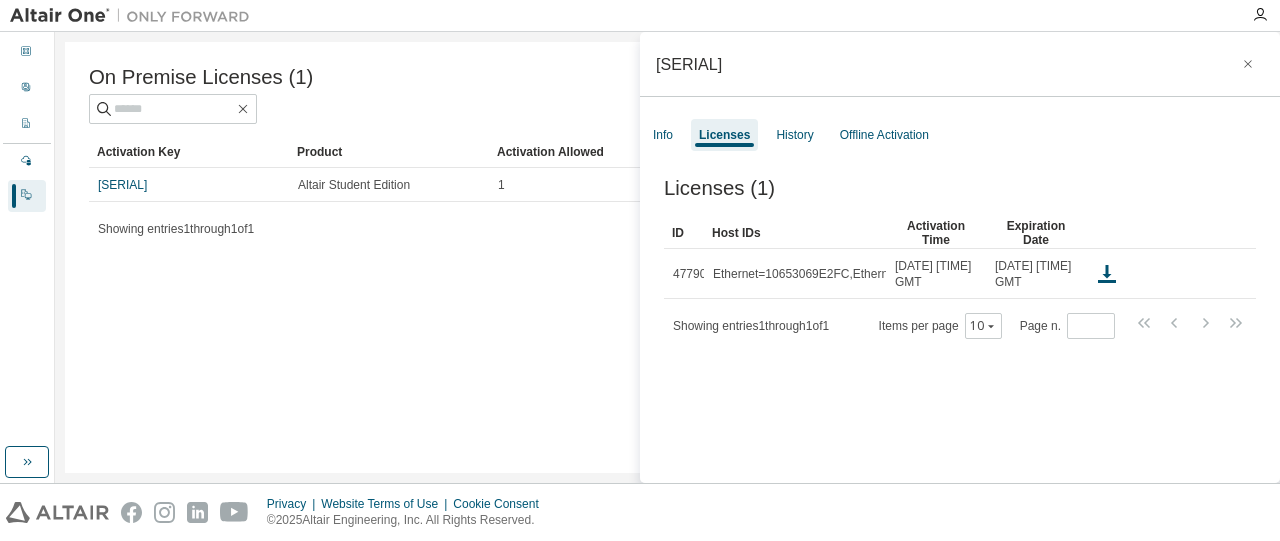 click on "[EMAIL] Info Licenses History Offline Activation Licenses (1) Clear Load Save Save As Field Operator Value Select filter Select operand Add criteria Search ID Host IDs Activation Time Expiration Date [NUMBER] Ethernet=[MAC],[MAC],[MAC] [DATE] [TIME] GMT [DATE] [TIME] GMT Showing entries  1  through  1  of  1 Items per page 10 Page n. *" at bounding box center [960, 257] 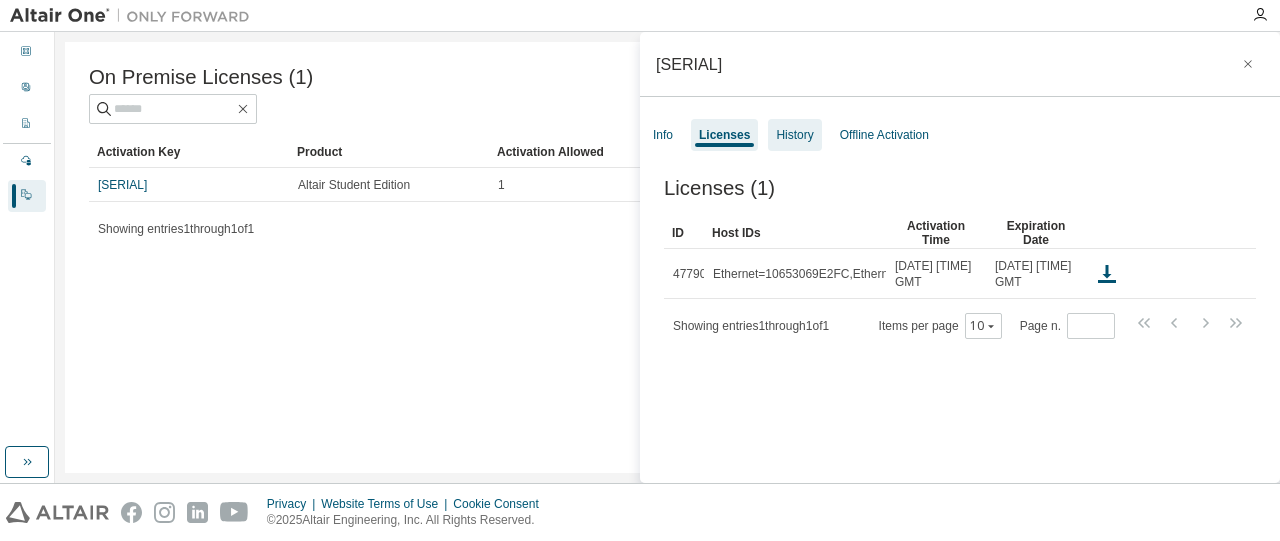 click on "History" at bounding box center (794, 135) 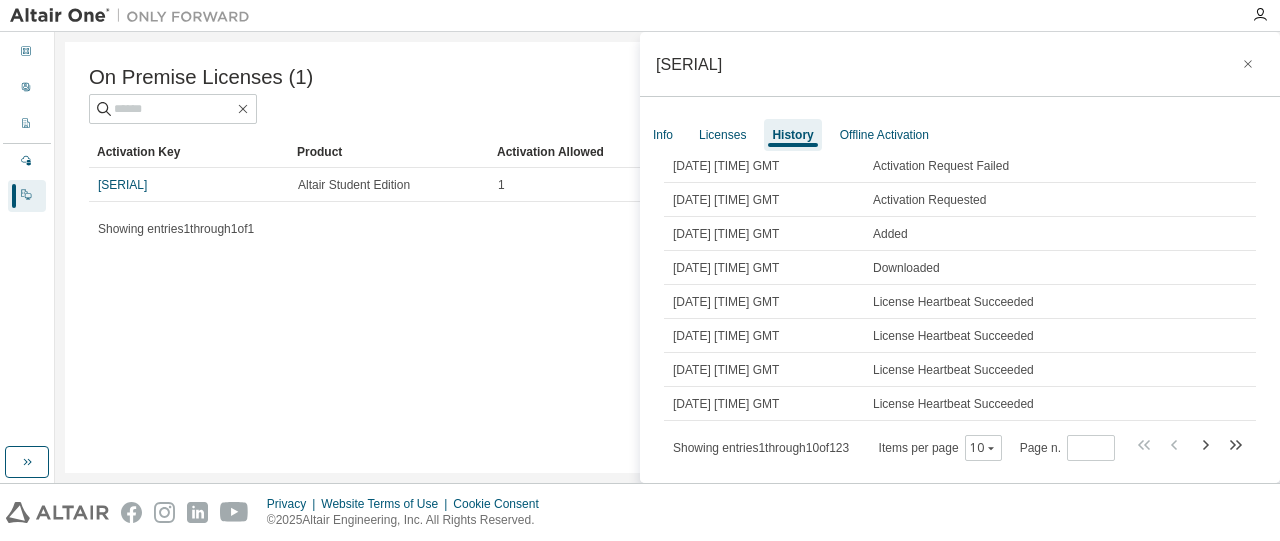 scroll, scrollTop: 175, scrollLeft: 0, axis: vertical 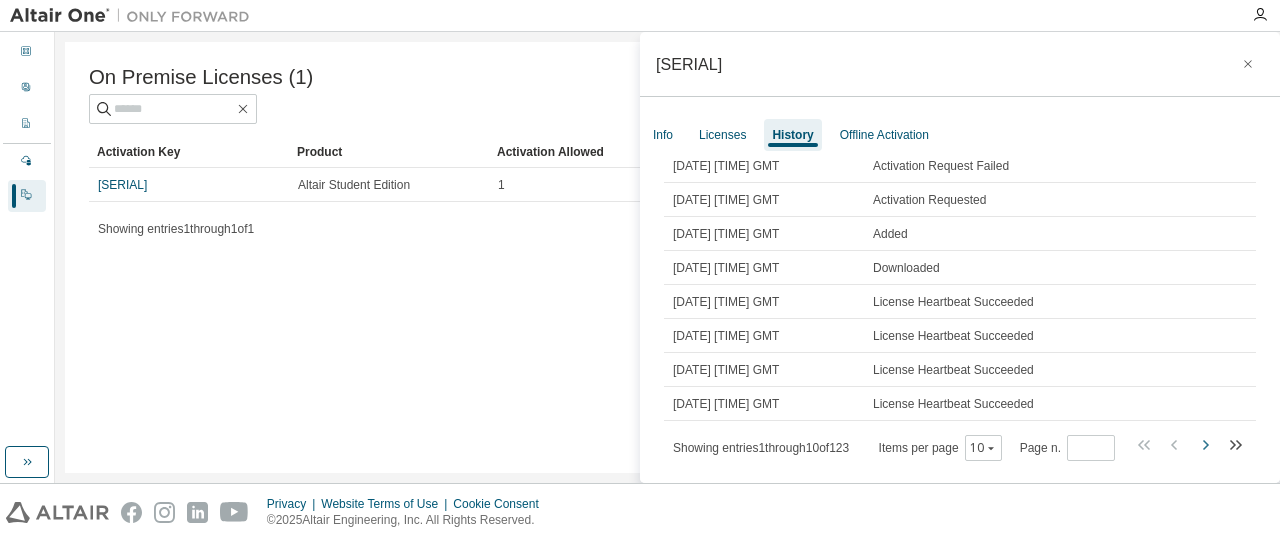 click 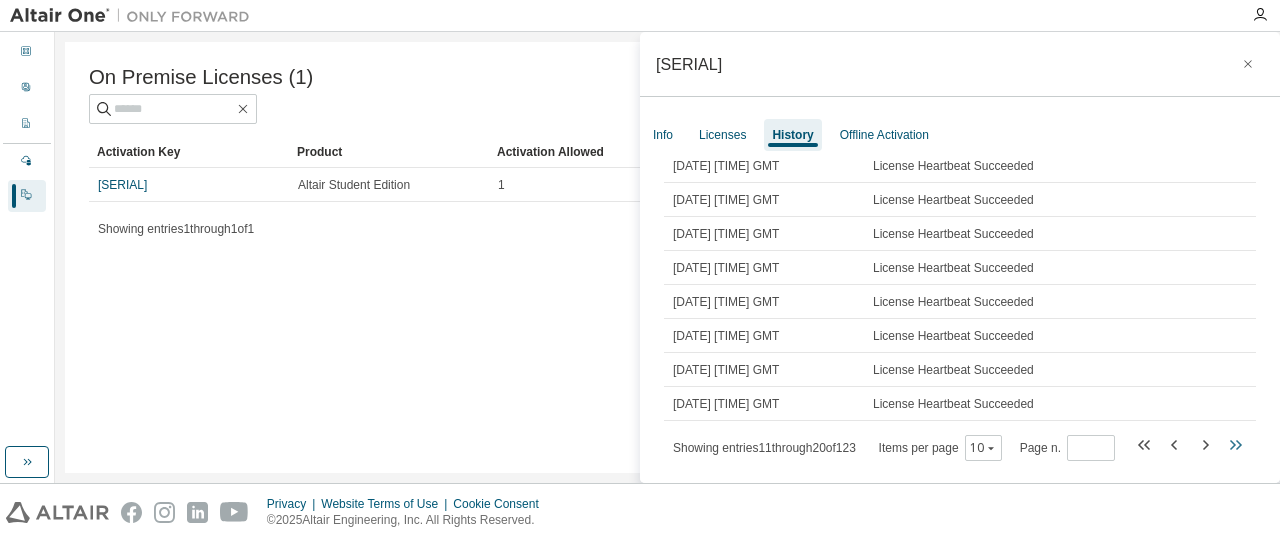 scroll, scrollTop: 175, scrollLeft: 0, axis: vertical 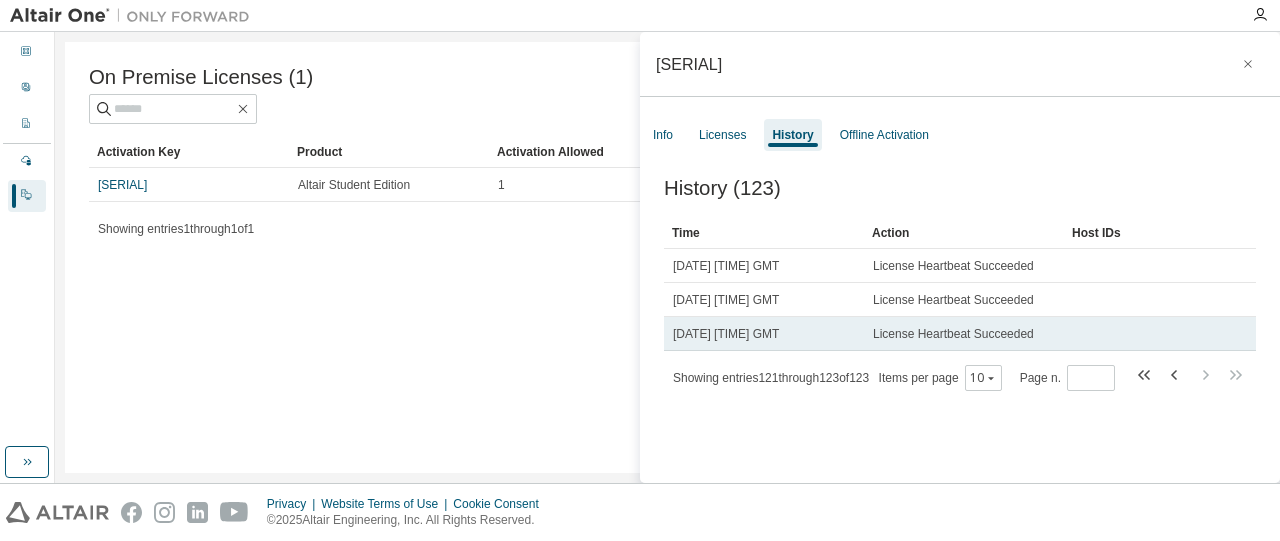 click on "License Heartbeat Succeeded" at bounding box center [953, 334] 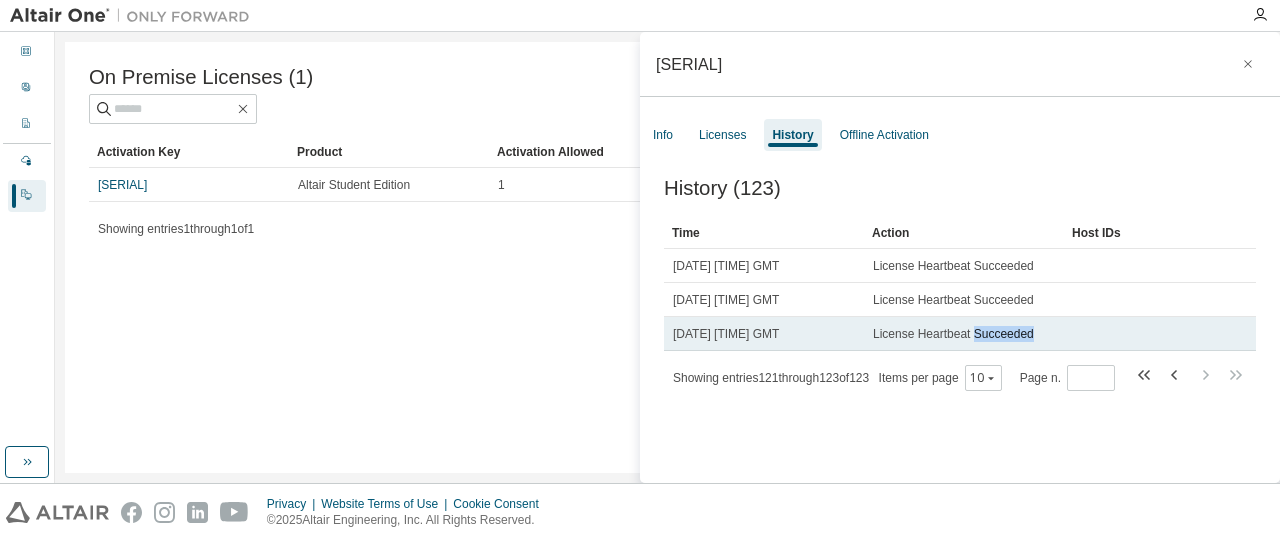 click on "License Heartbeat Succeeded" at bounding box center [953, 334] 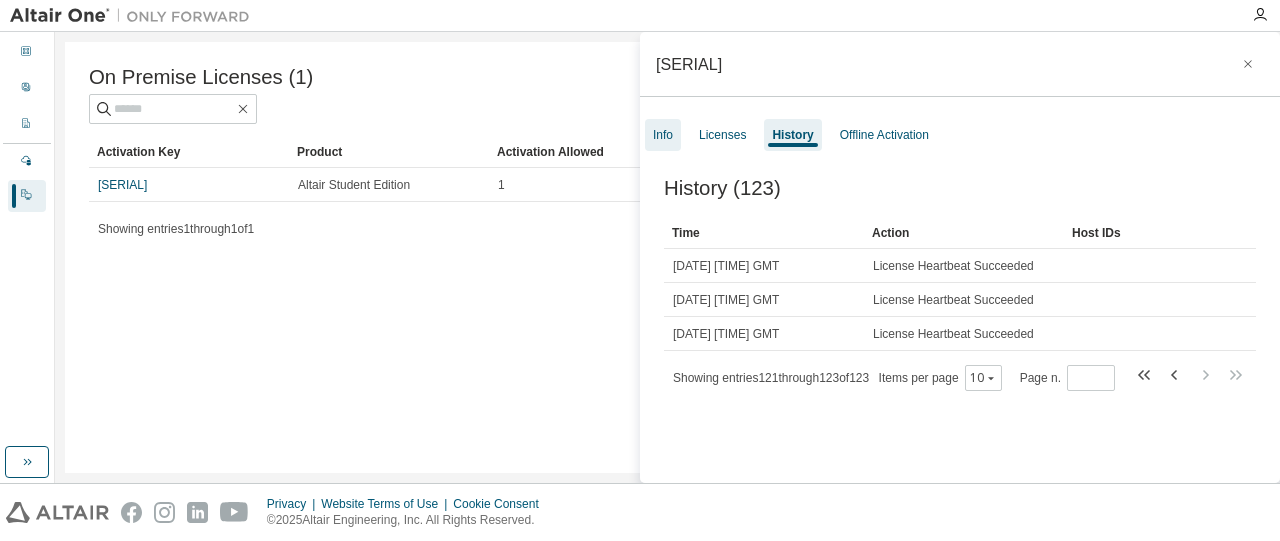 click on "Info" at bounding box center [663, 135] 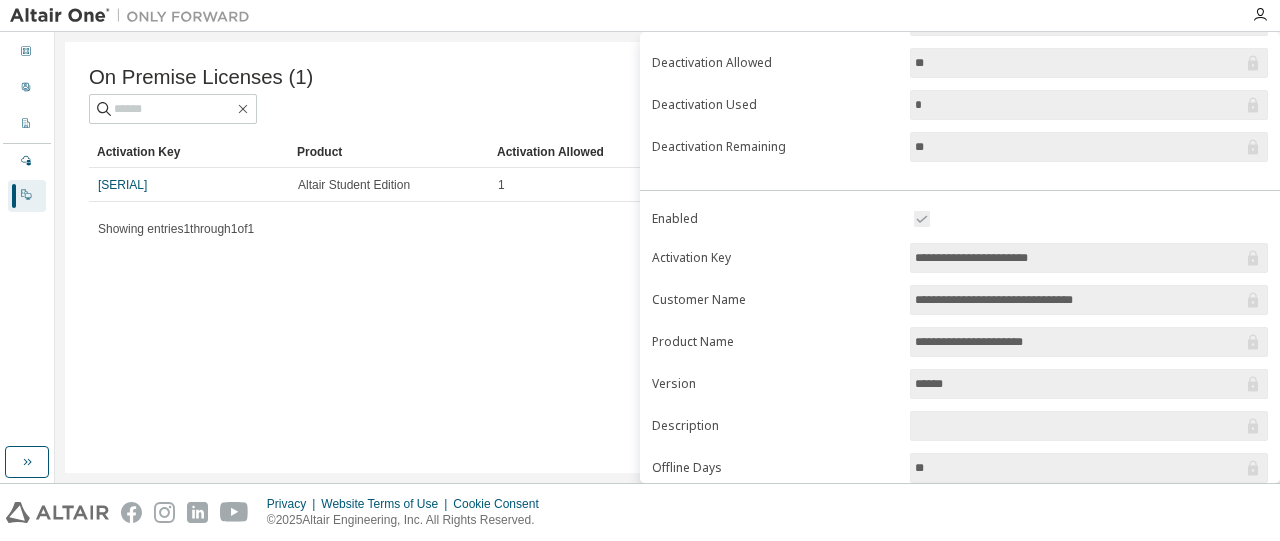 scroll, scrollTop: 253, scrollLeft: 0, axis: vertical 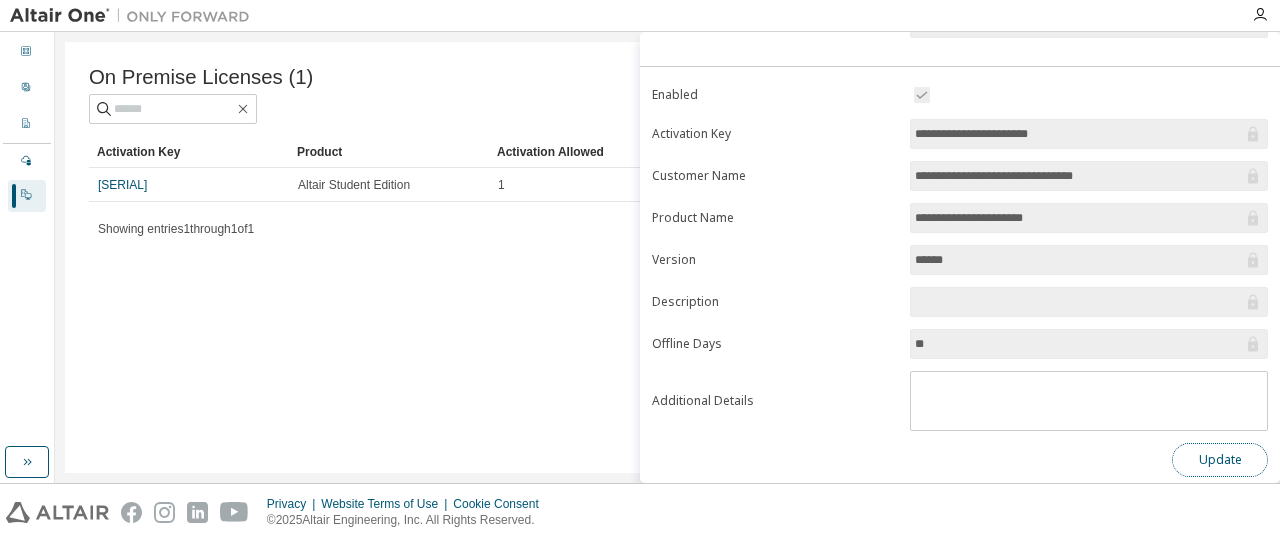 click on "Update" at bounding box center [1220, 460] 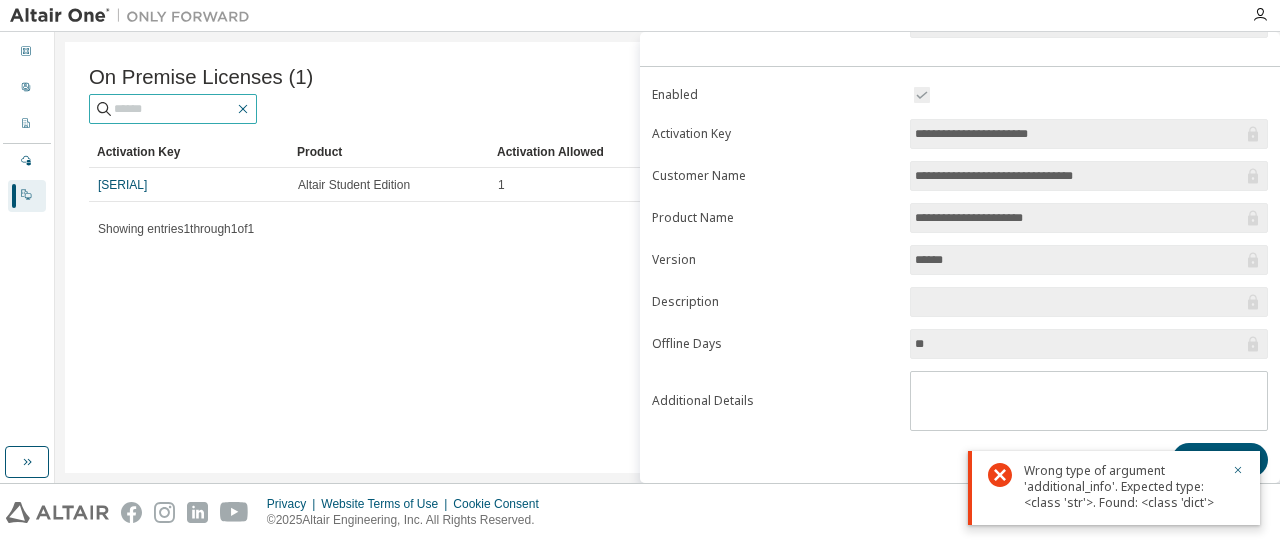 click 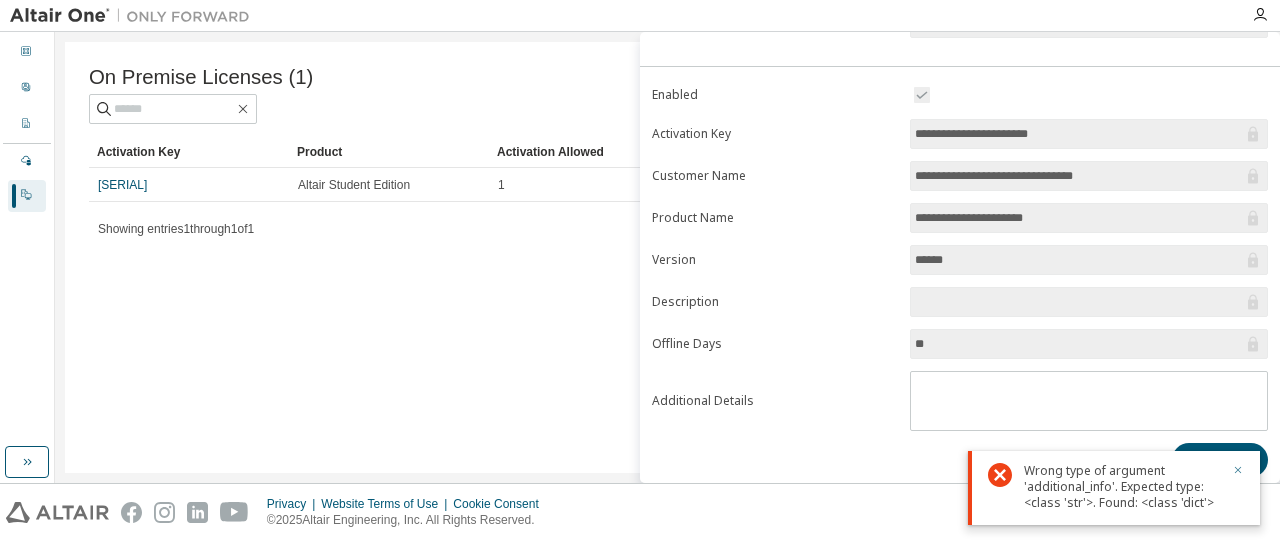 click 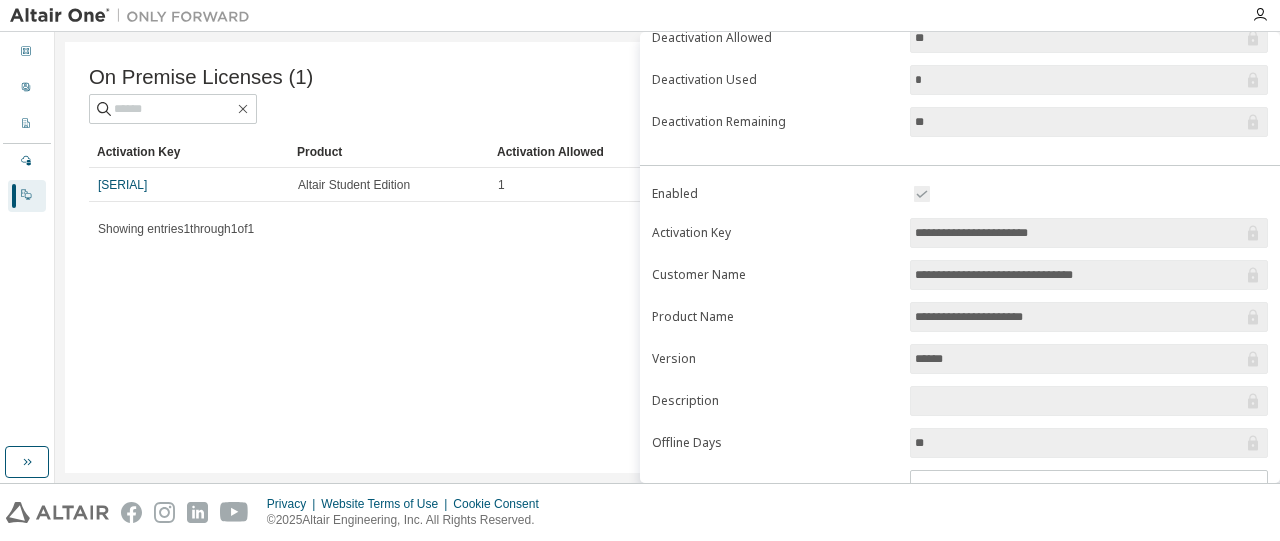 scroll, scrollTop: 0, scrollLeft: 0, axis: both 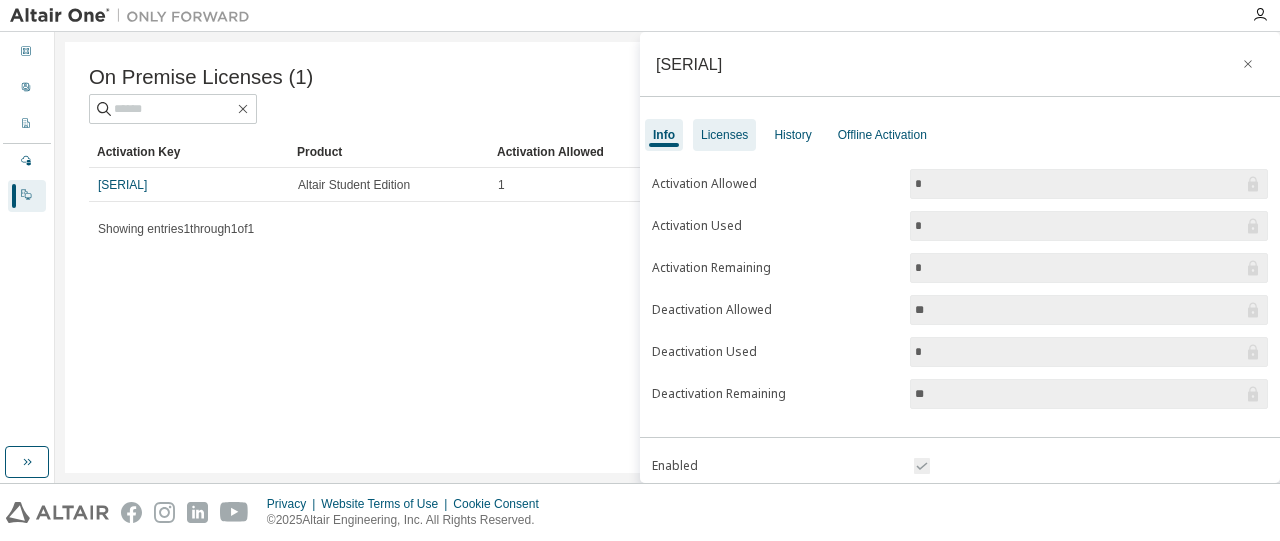 click on "Licenses" at bounding box center (724, 135) 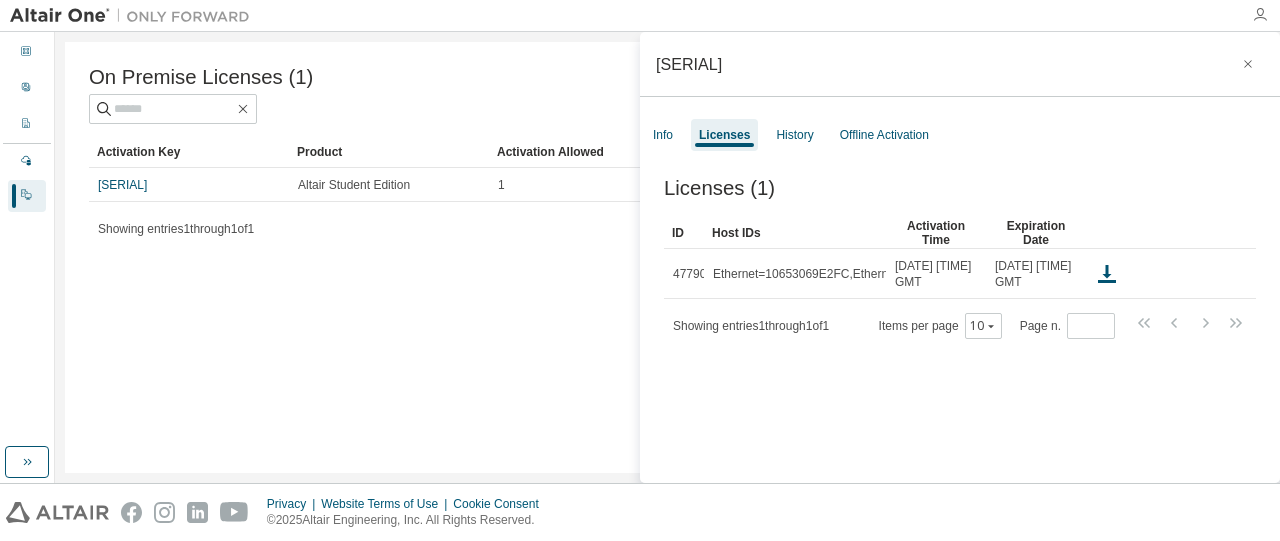 click at bounding box center [1260, 15] 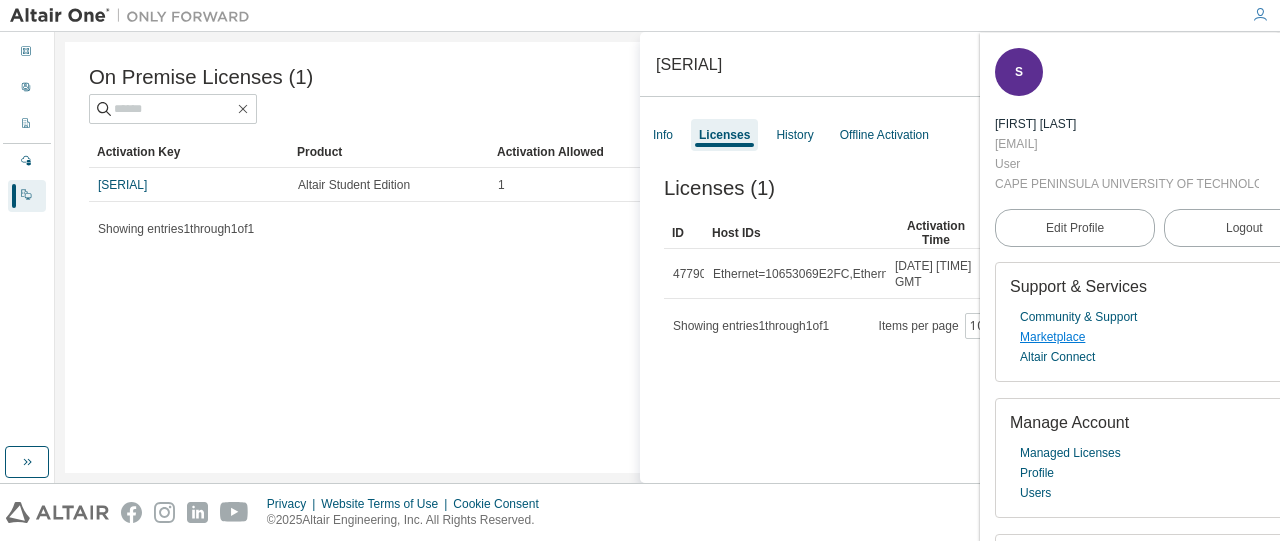 click on "Marketplace" at bounding box center [1052, 337] 